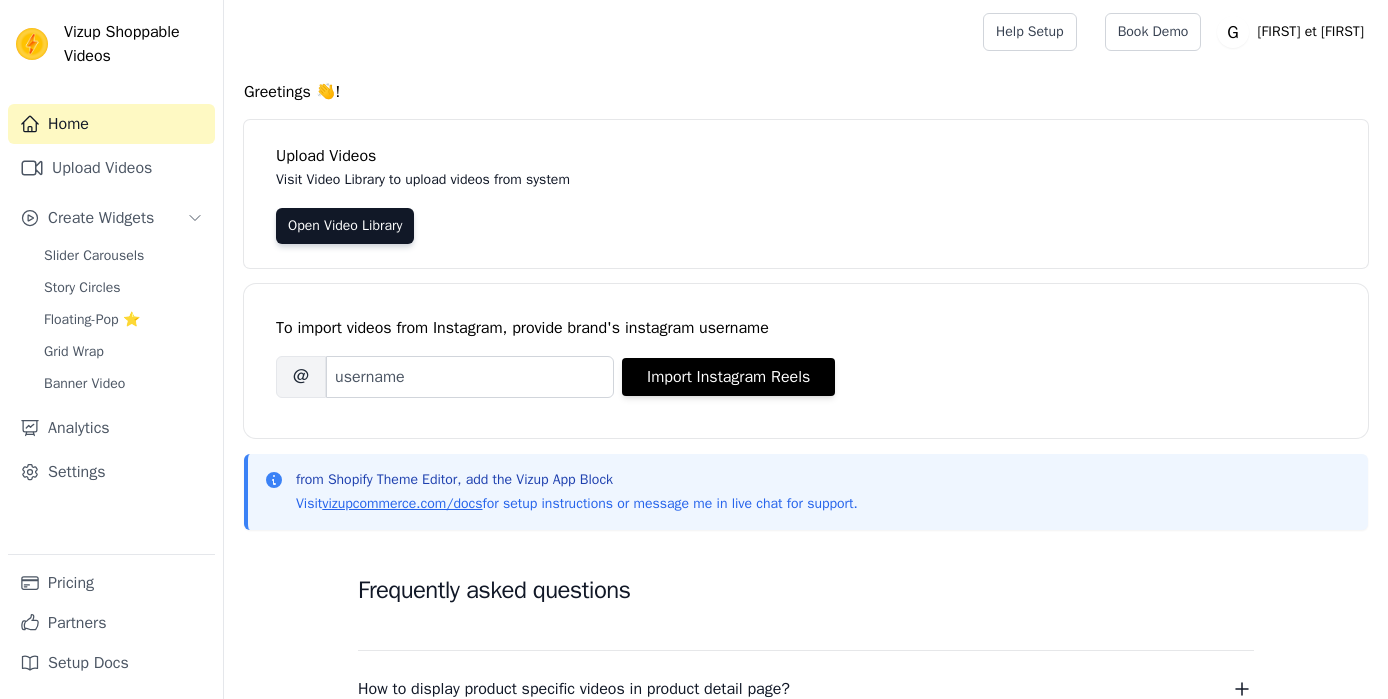 scroll, scrollTop: 0, scrollLeft: 0, axis: both 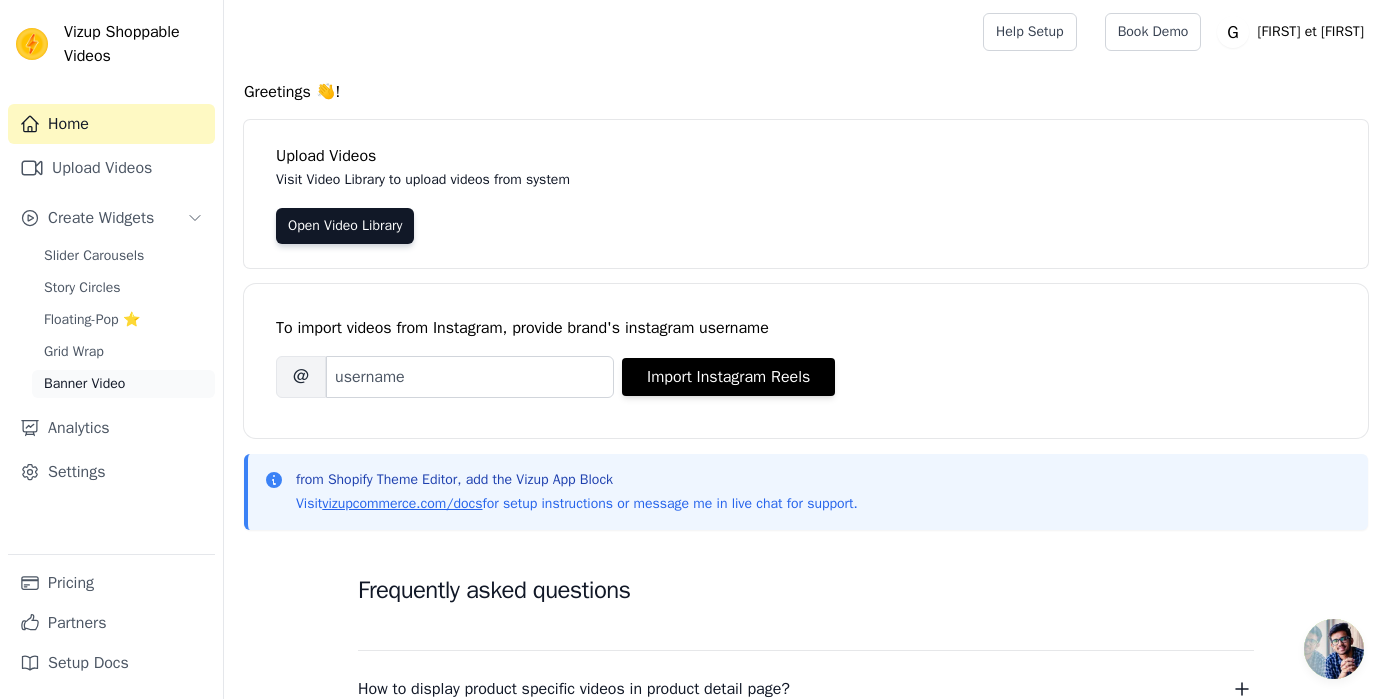 click on "Banner Video" at bounding box center [84, 384] 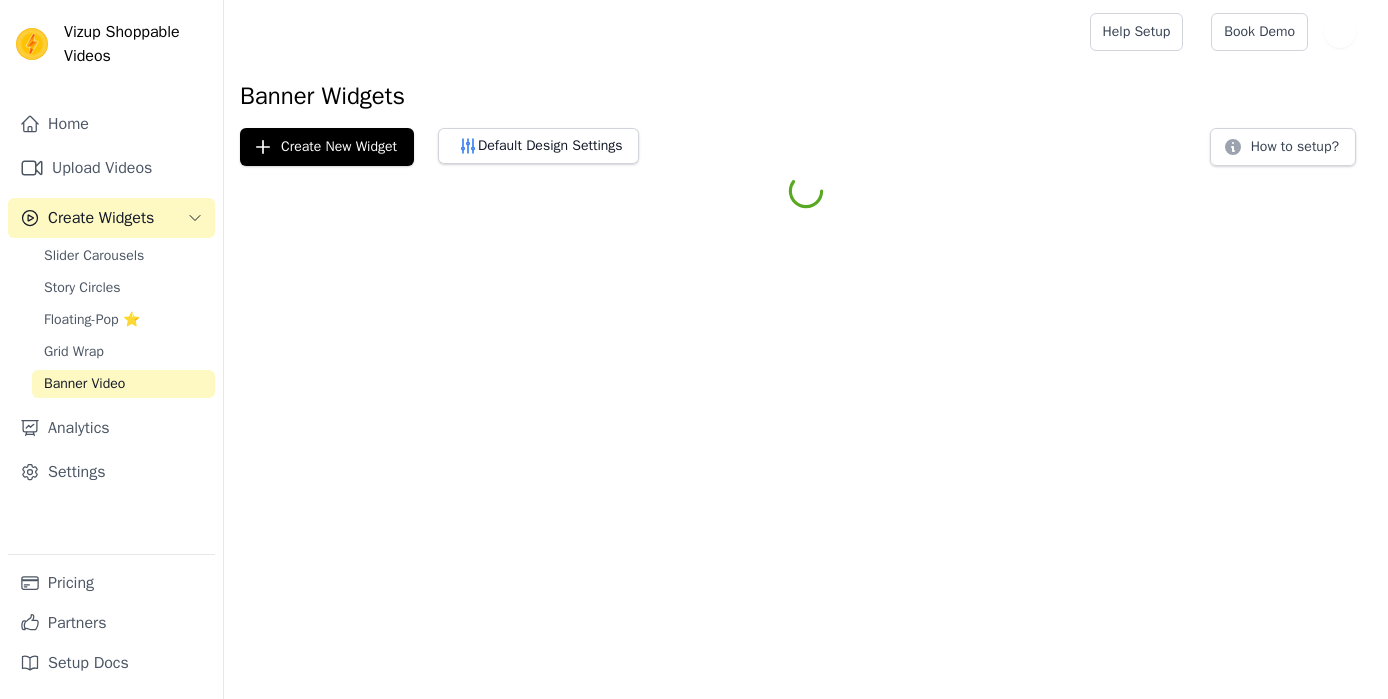 scroll, scrollTop: 0, scrollLeft: 0, axis: both 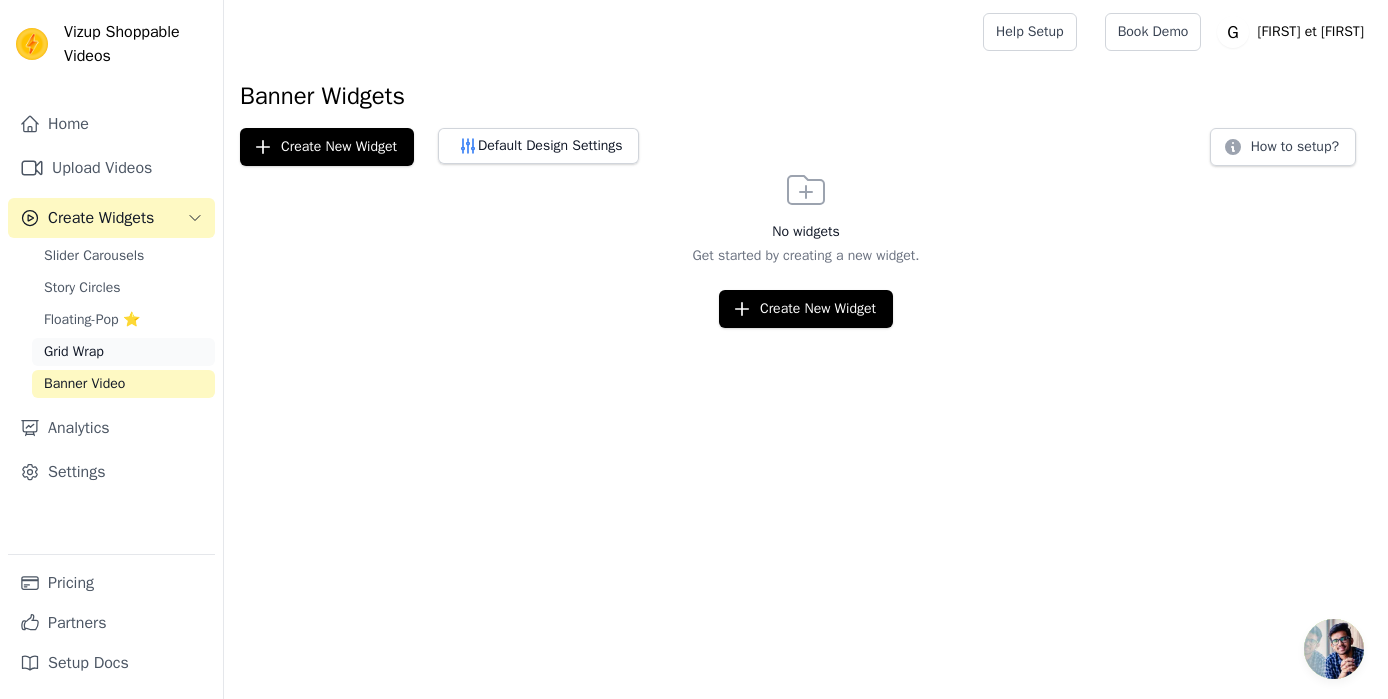 click on "Grid Wrap" at bounding box center [74, 352] 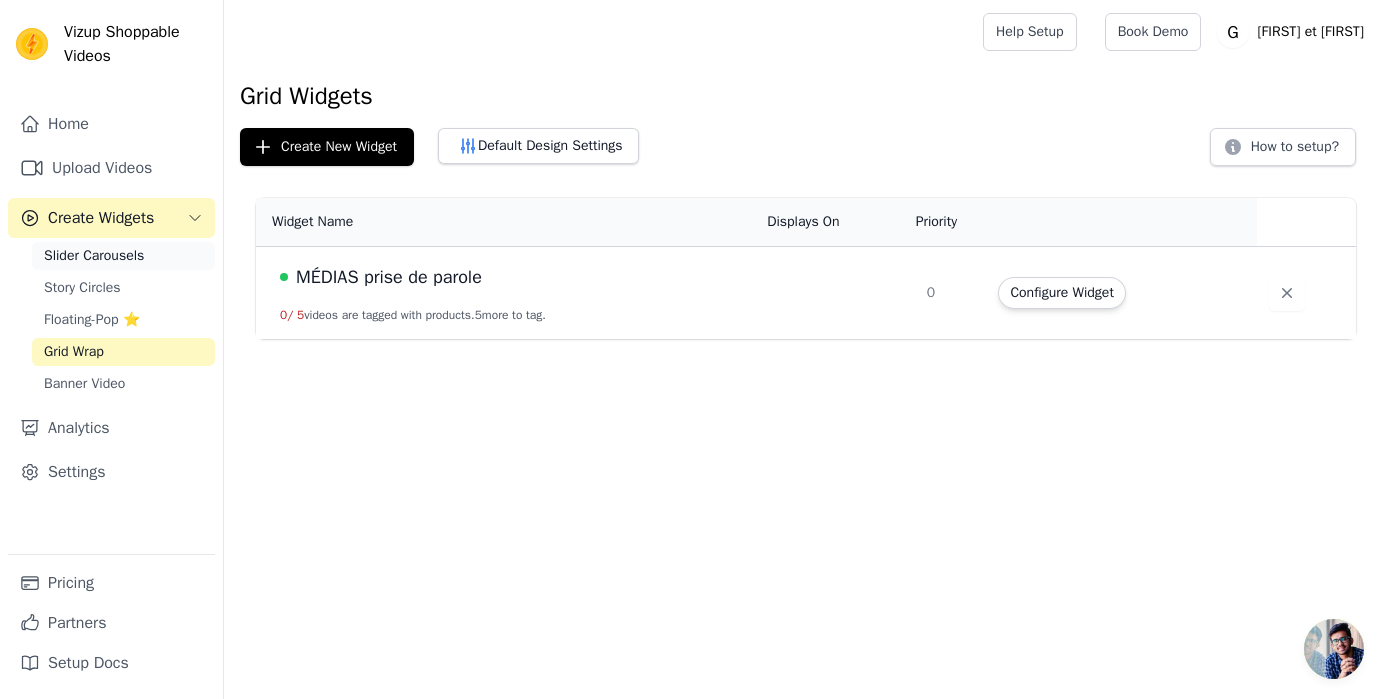 click on "Slider Carousels" at bounding box center (94, 256) 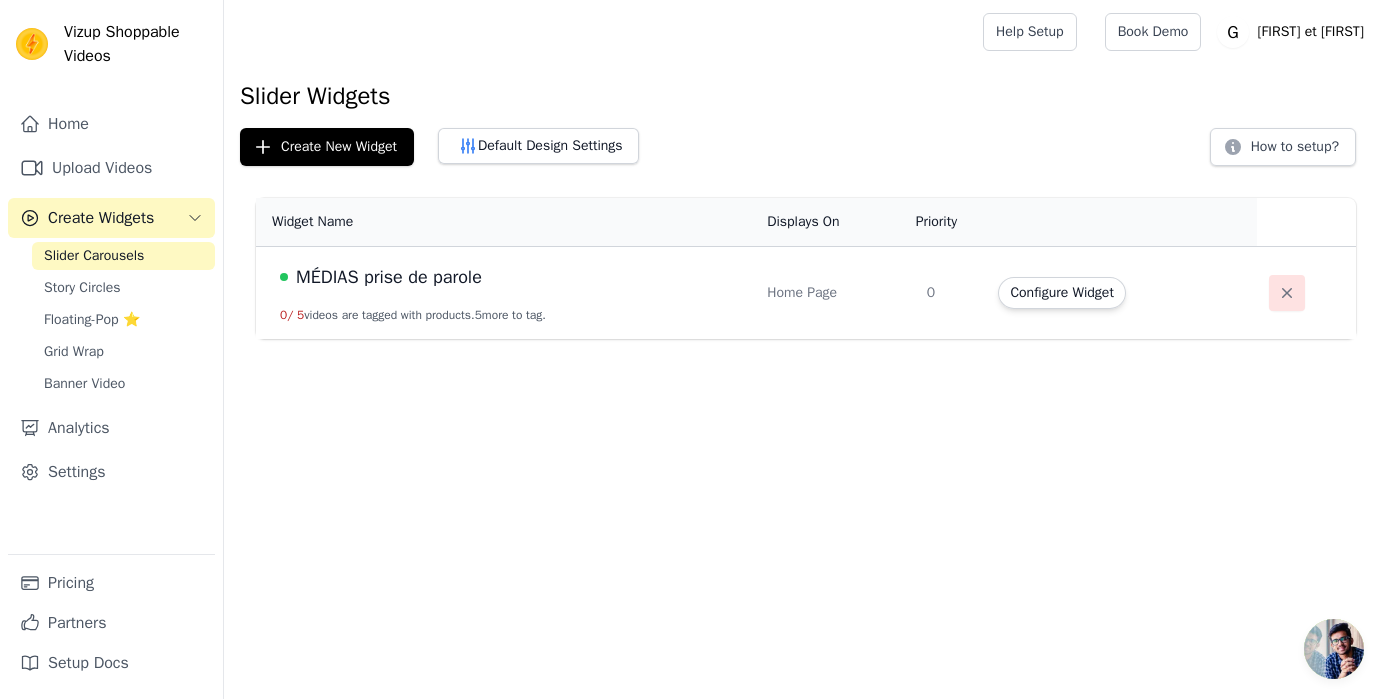 click 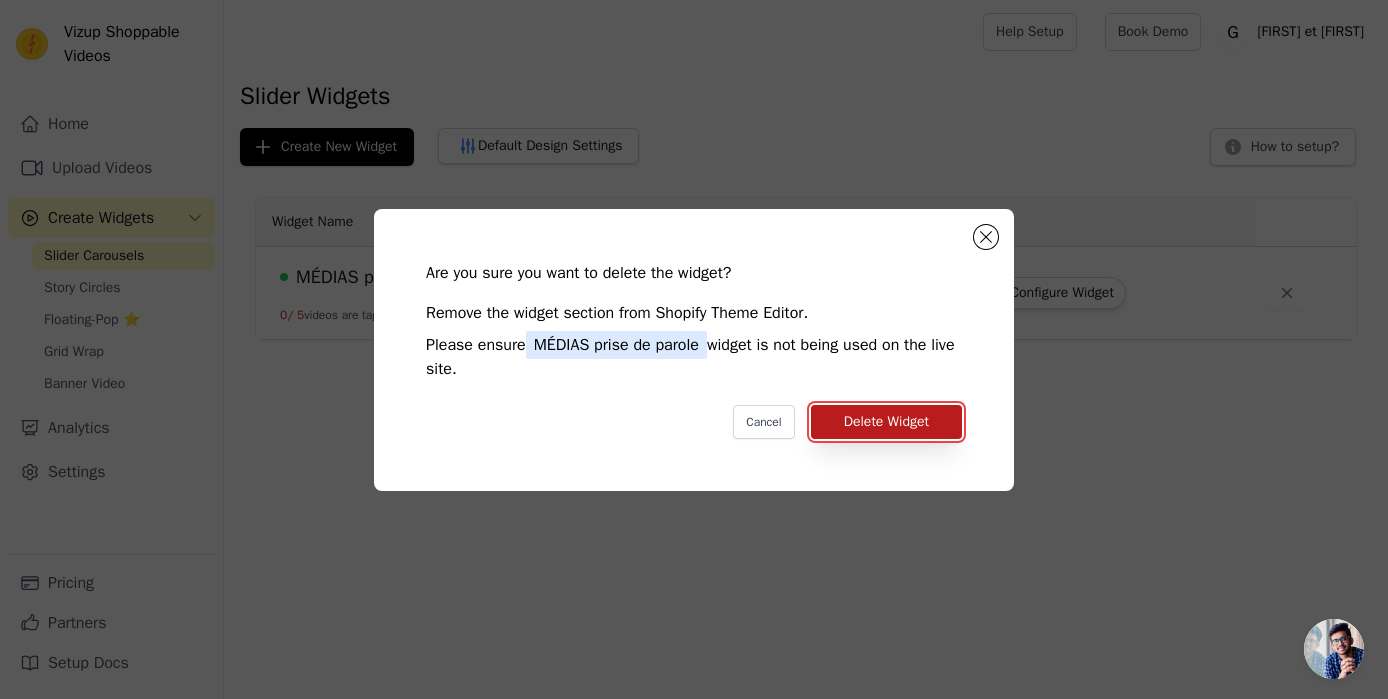 click on "Delete Widget" at bounding box center [886, 422] 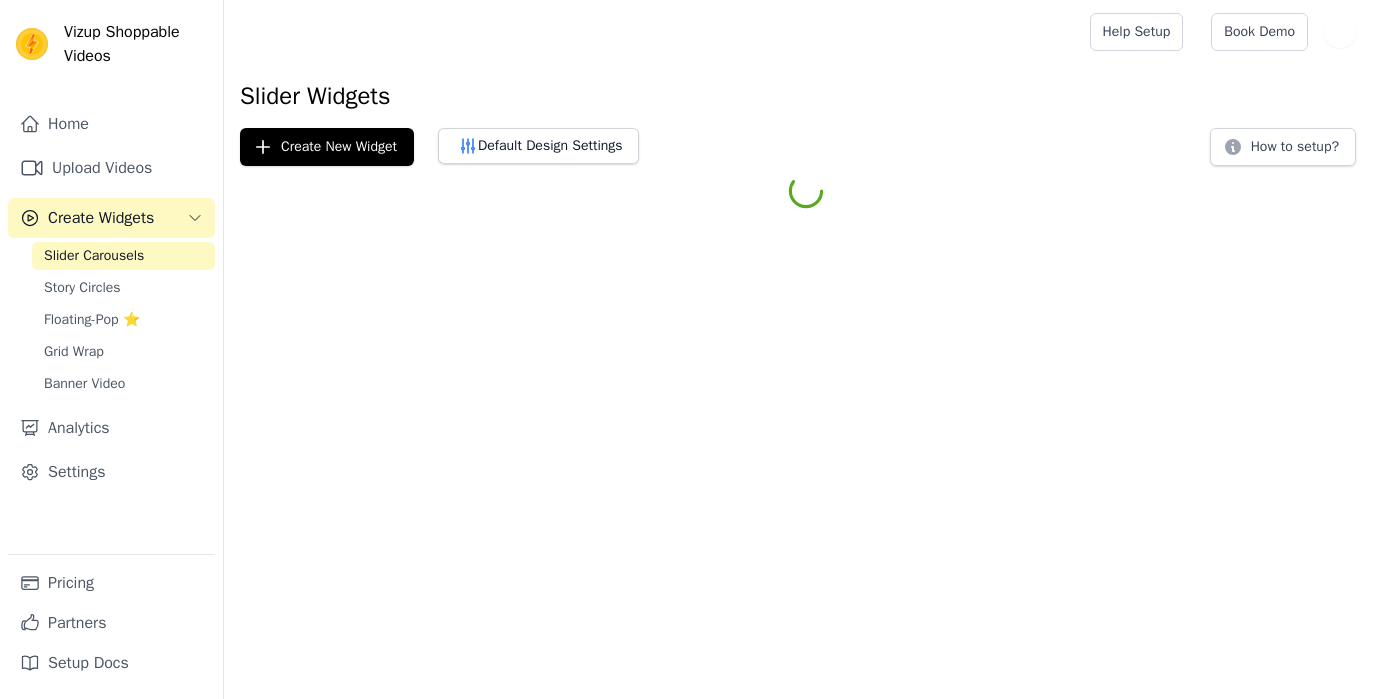 scroll, scrollTop: 0, scrollLeft: 0, axis: both 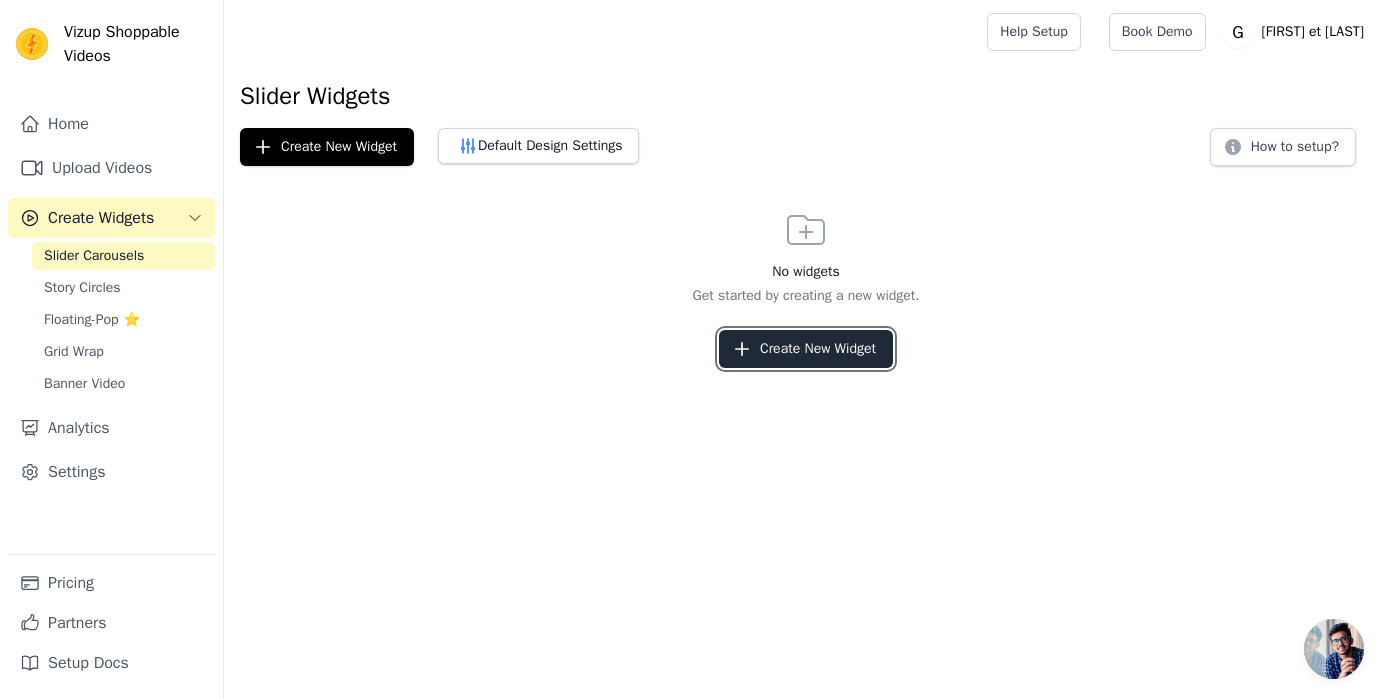 click on "Create New Widget" at bounding box center [806, 349] 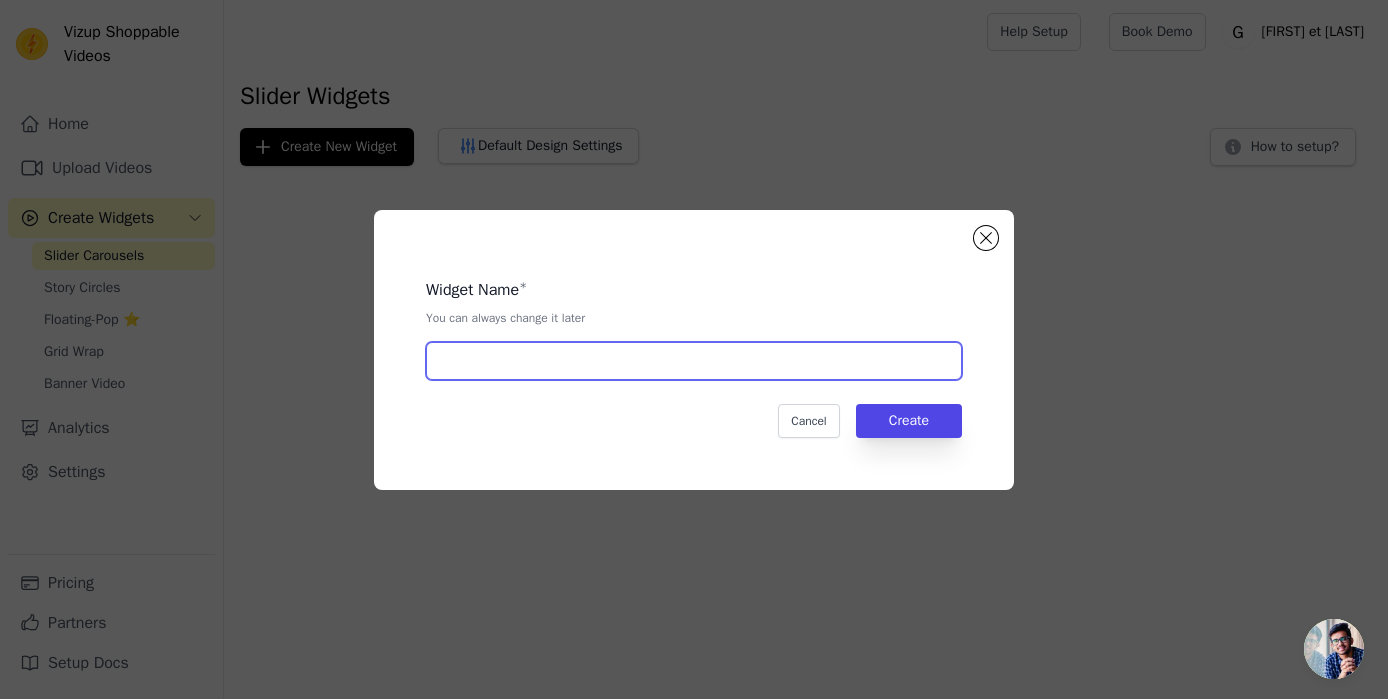 click at bounding box center (694, 361) 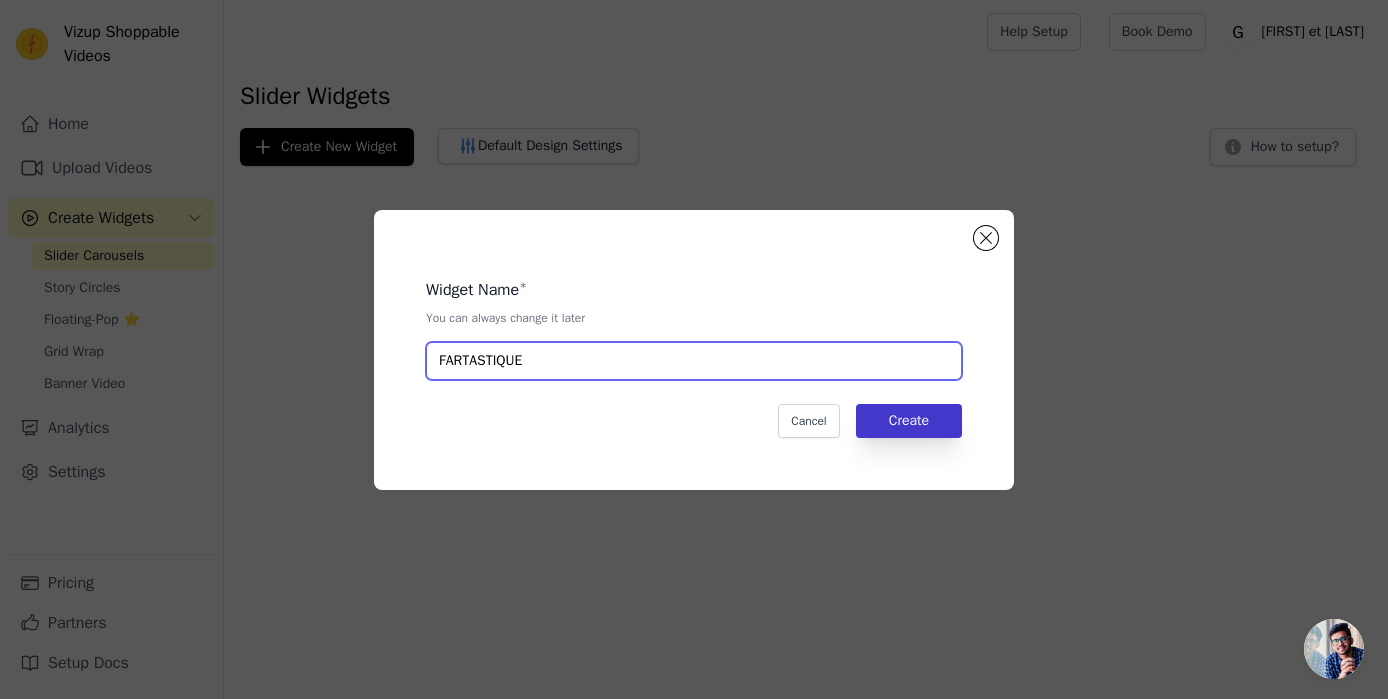 type on "FARTASTIQUE" 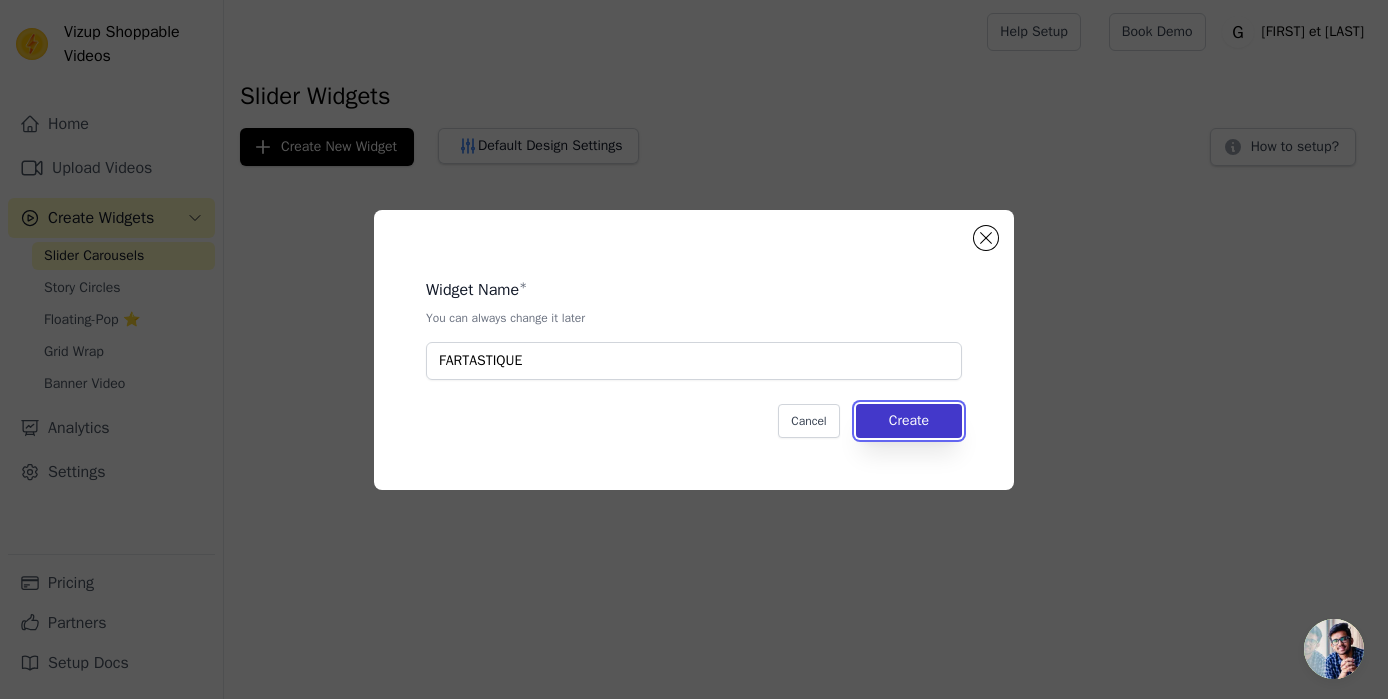 click on "Create" at bounding box center (909, 421) 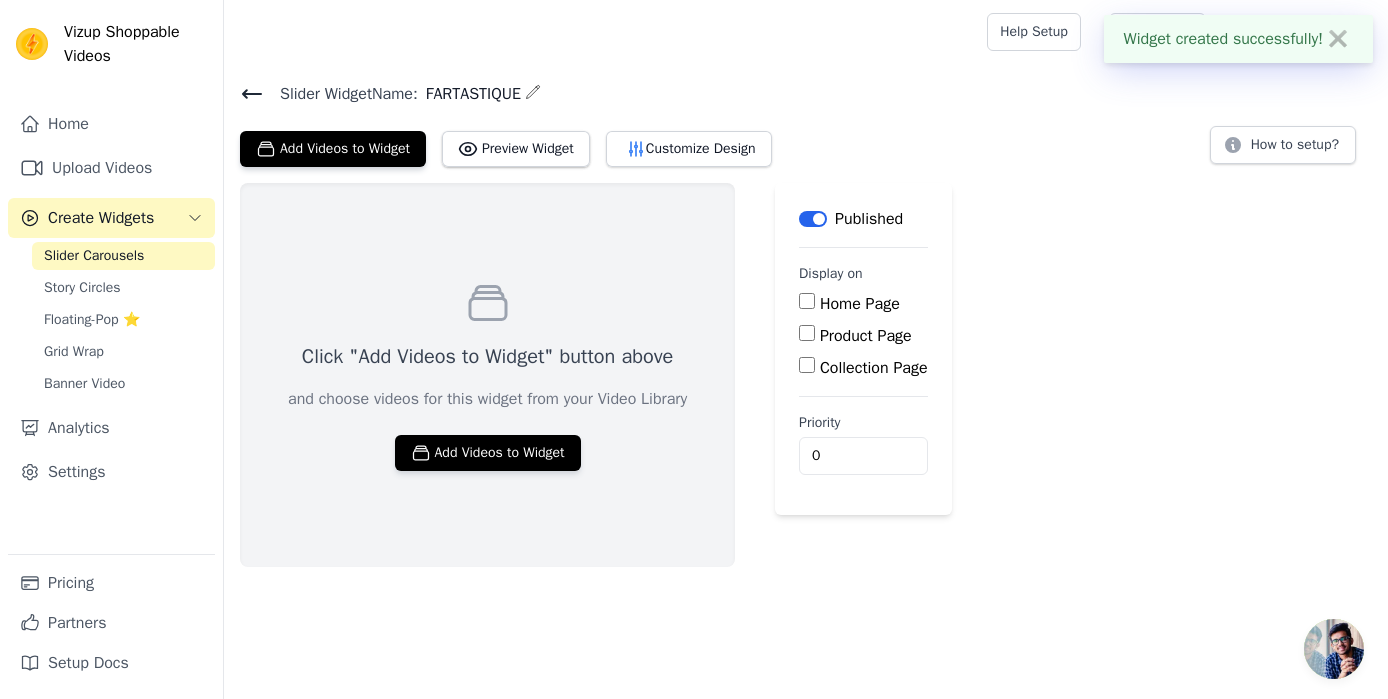 click on "Product Page" at bounding box center [866, 336] 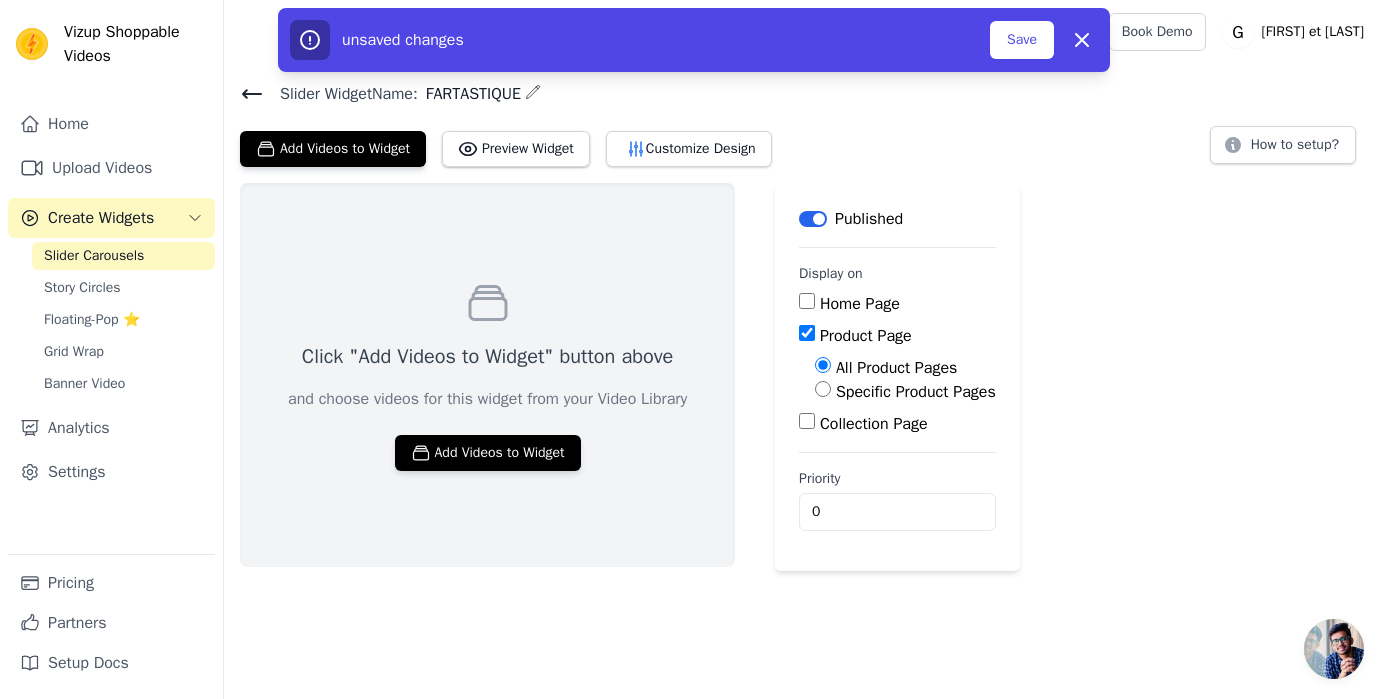 click on "Specific Product Pages" at bounding box center [916, 392] 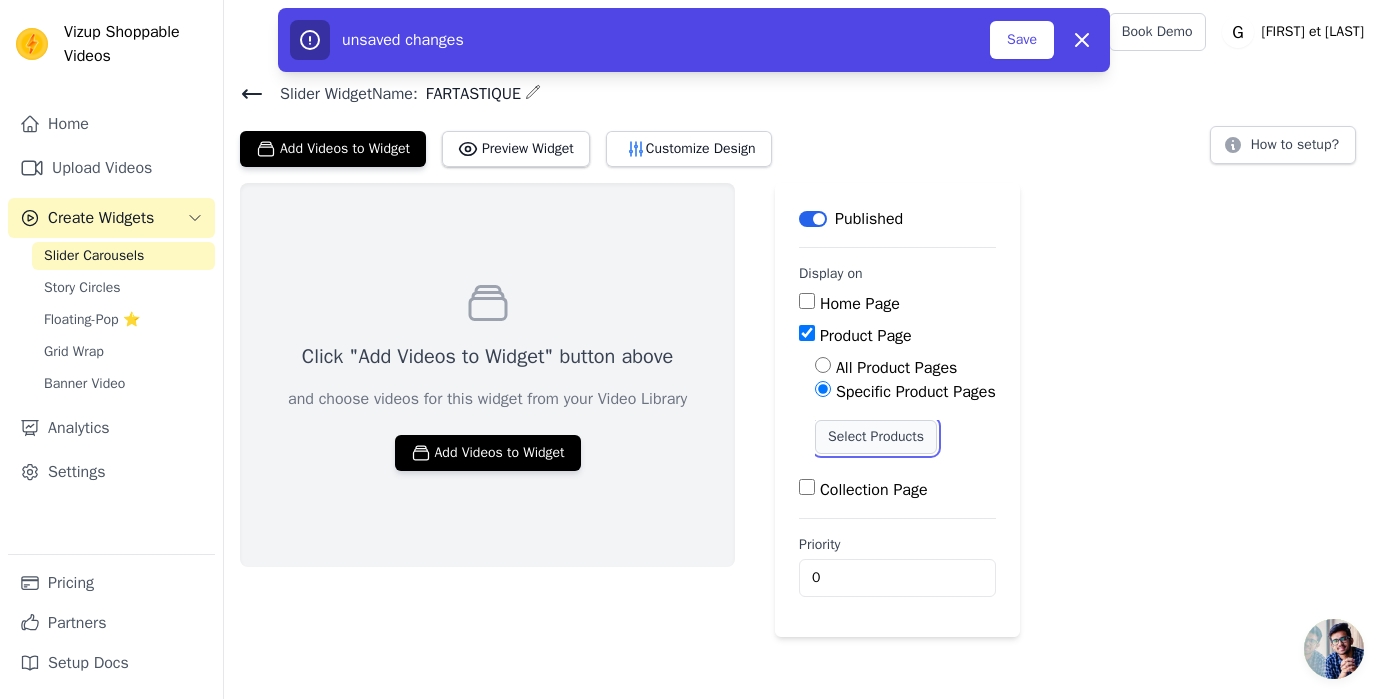 click on "Select Products" at bounding box center (876, 437) 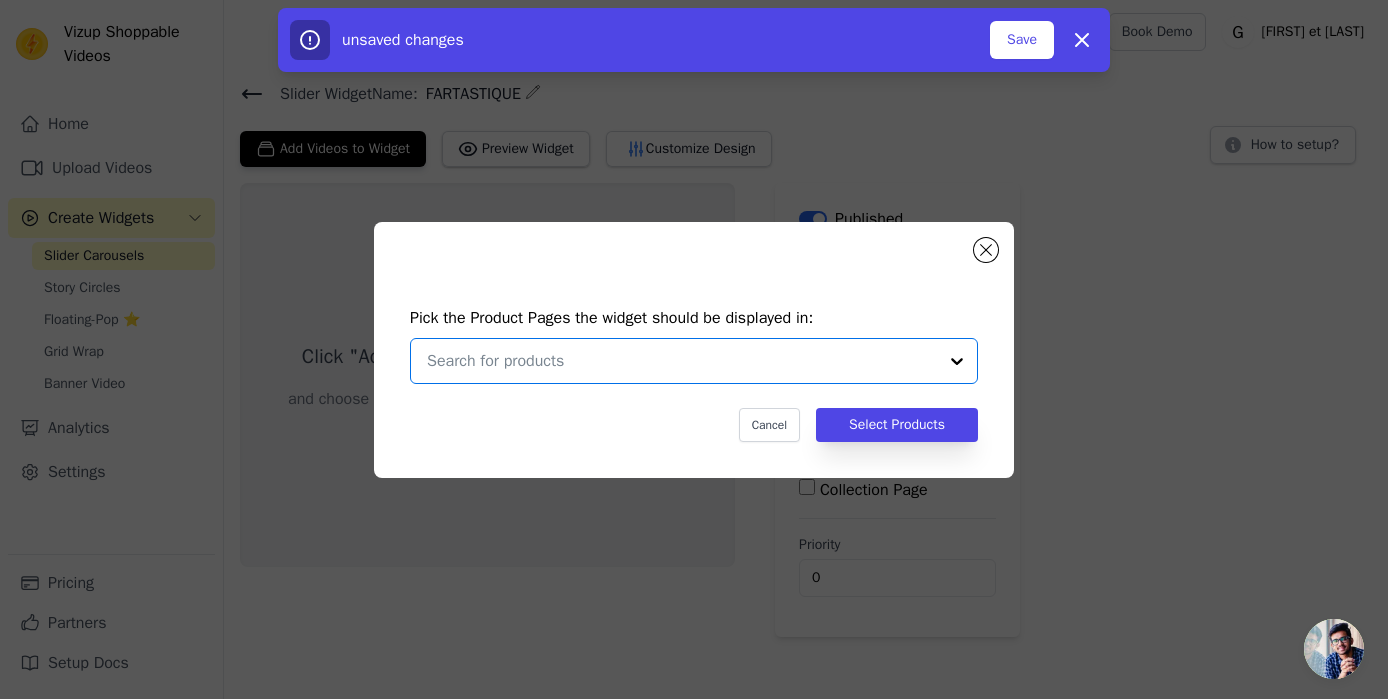 click at bounding box center (682, 361) 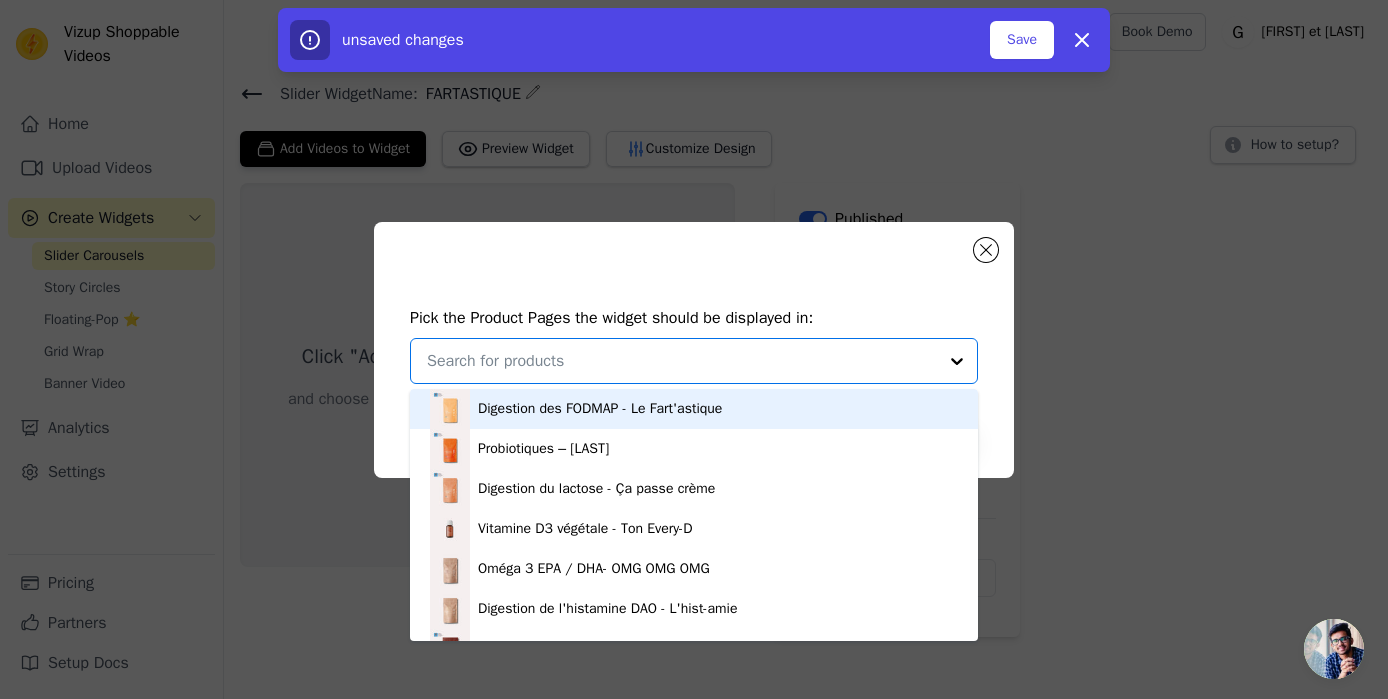 click on "Digestion des FODMAP - Le Fart'astique" at bounding box center (600, 409) 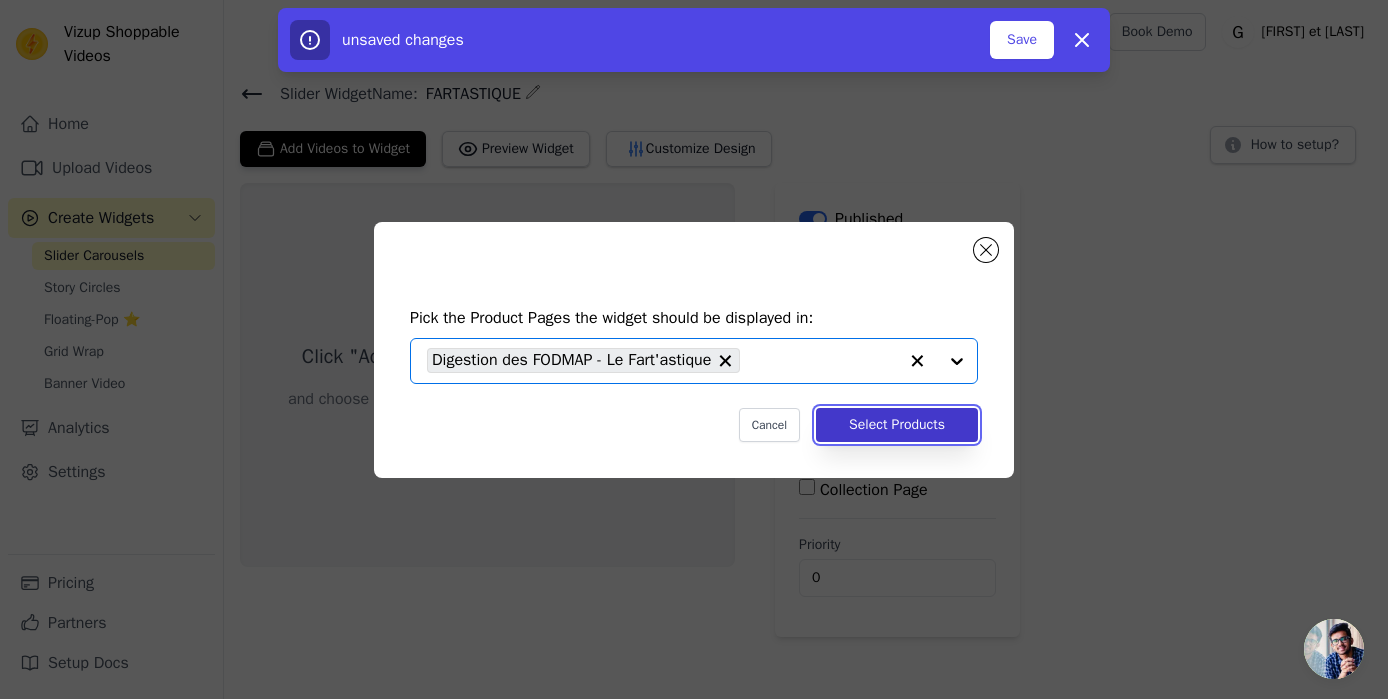 click on "Select Products" at bounding box center [897, 425] 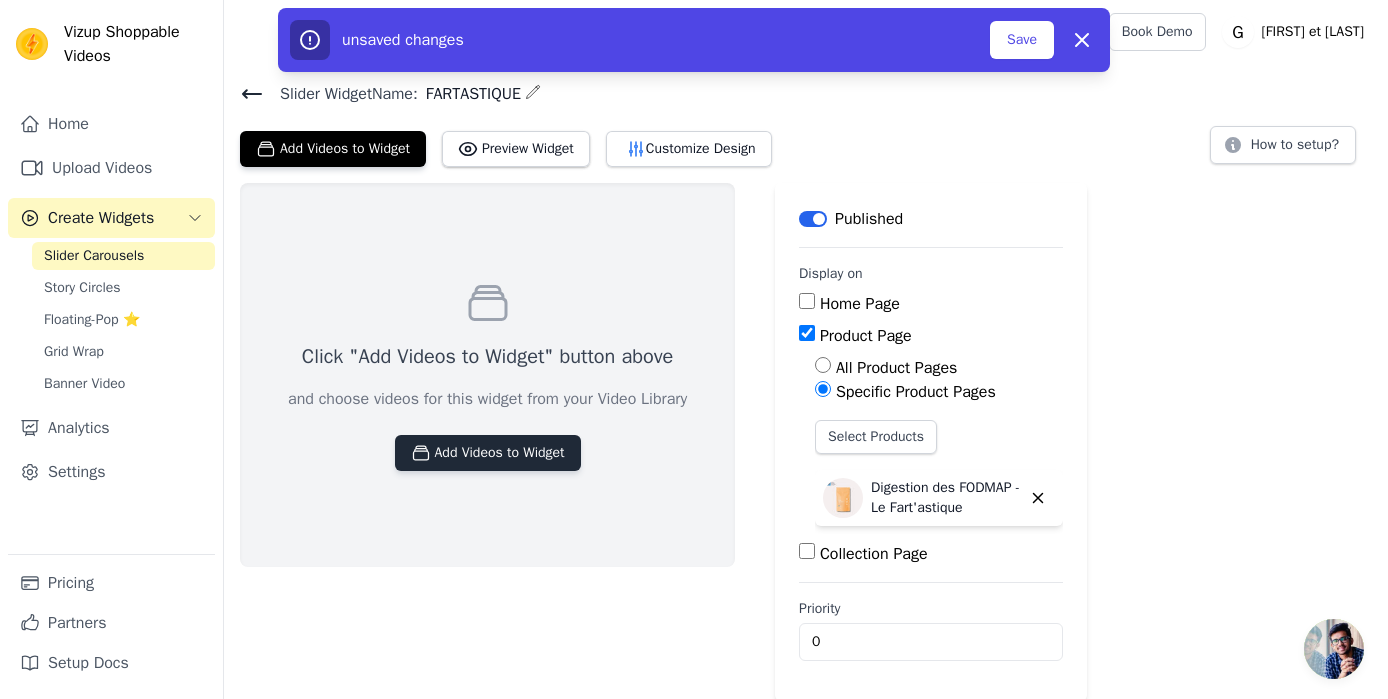 click on "Add Videos to Widget" at bounding box center [488, 453] 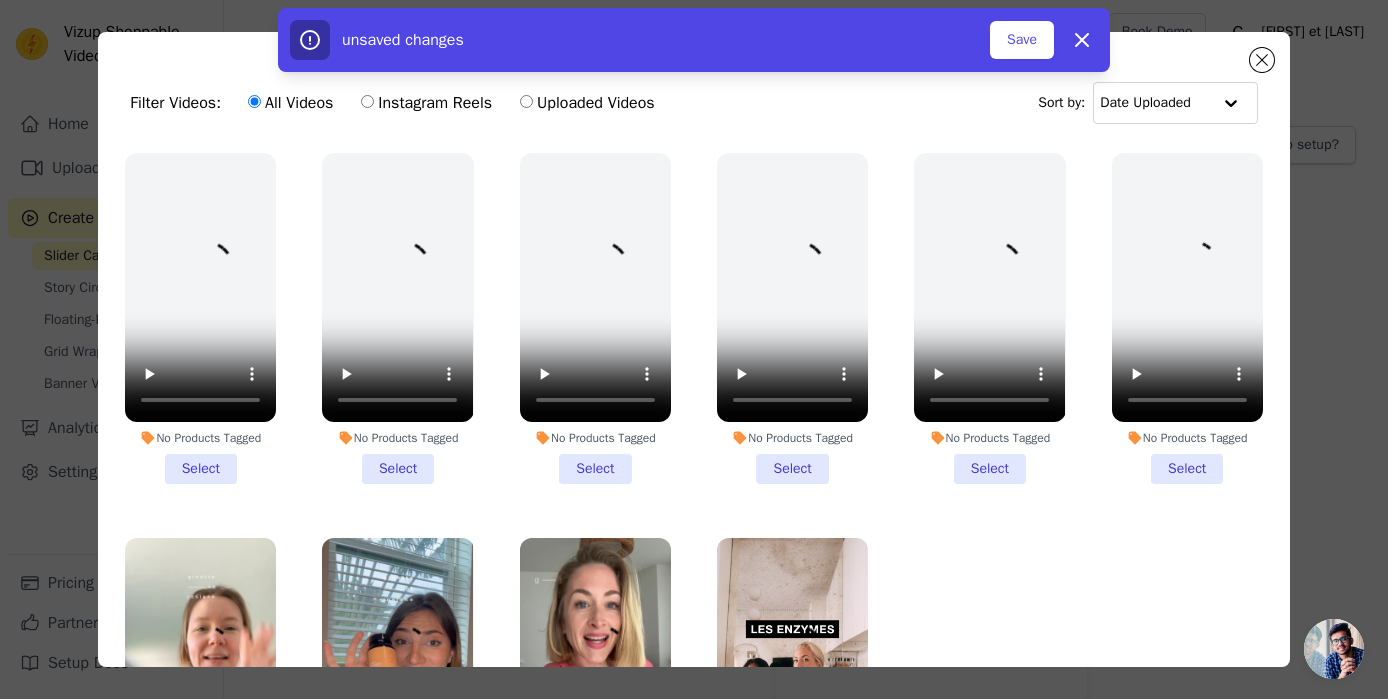 scroll, scrollTop: 135, scrollLeft: 0, axis: vertical 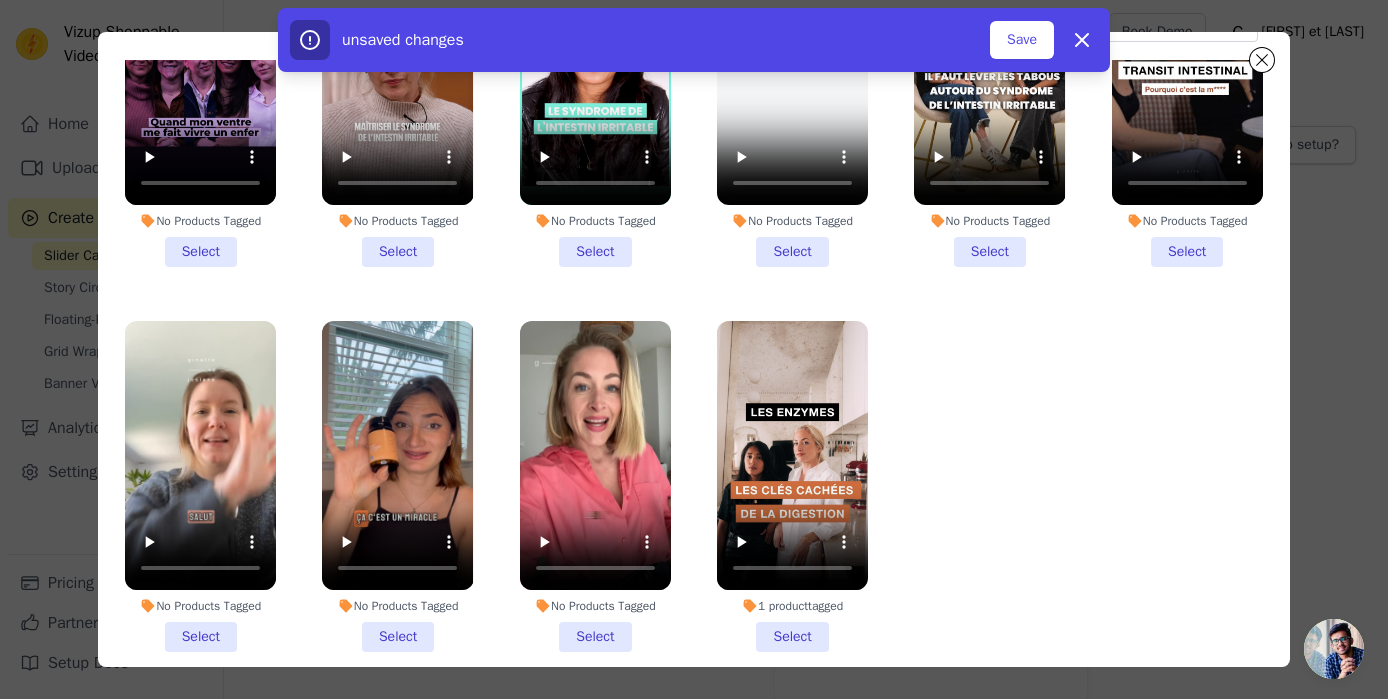click on "1   product  tagged     Select" at bounding box center [792, 486] 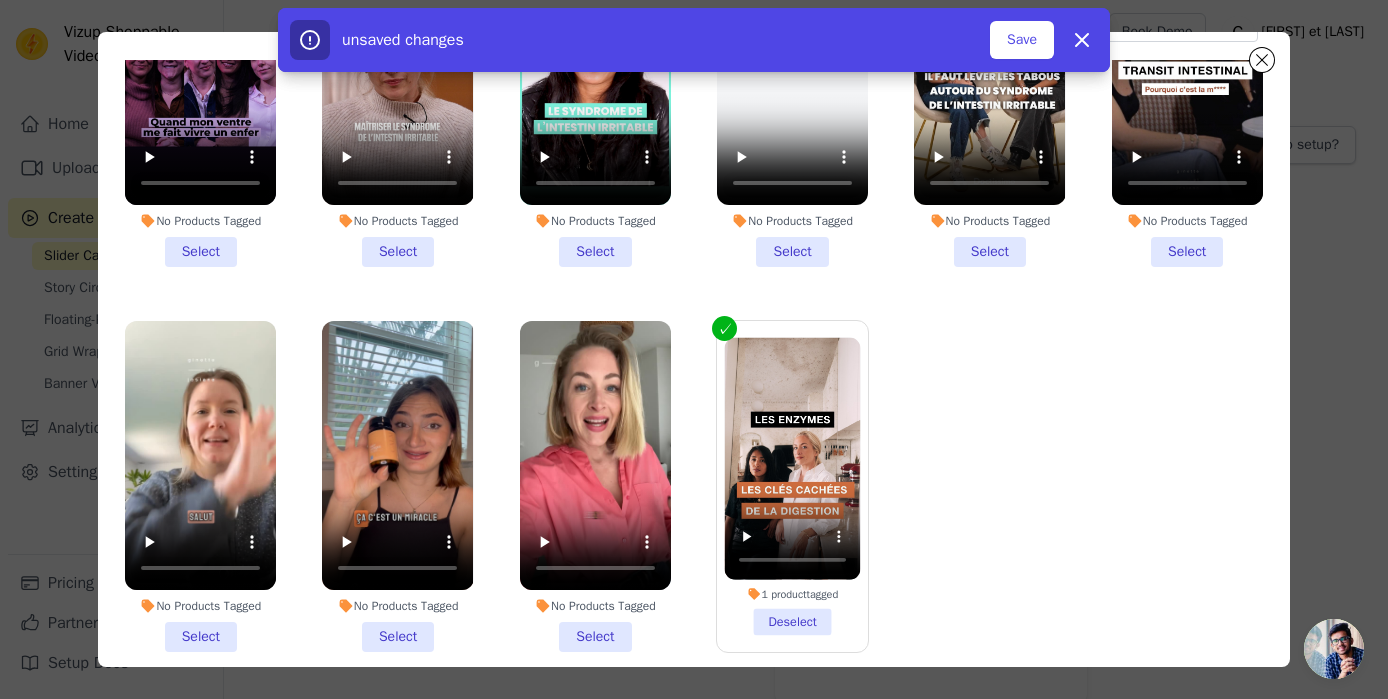 click on "No Products Tagged     Select" at bounding box center (595, 486) 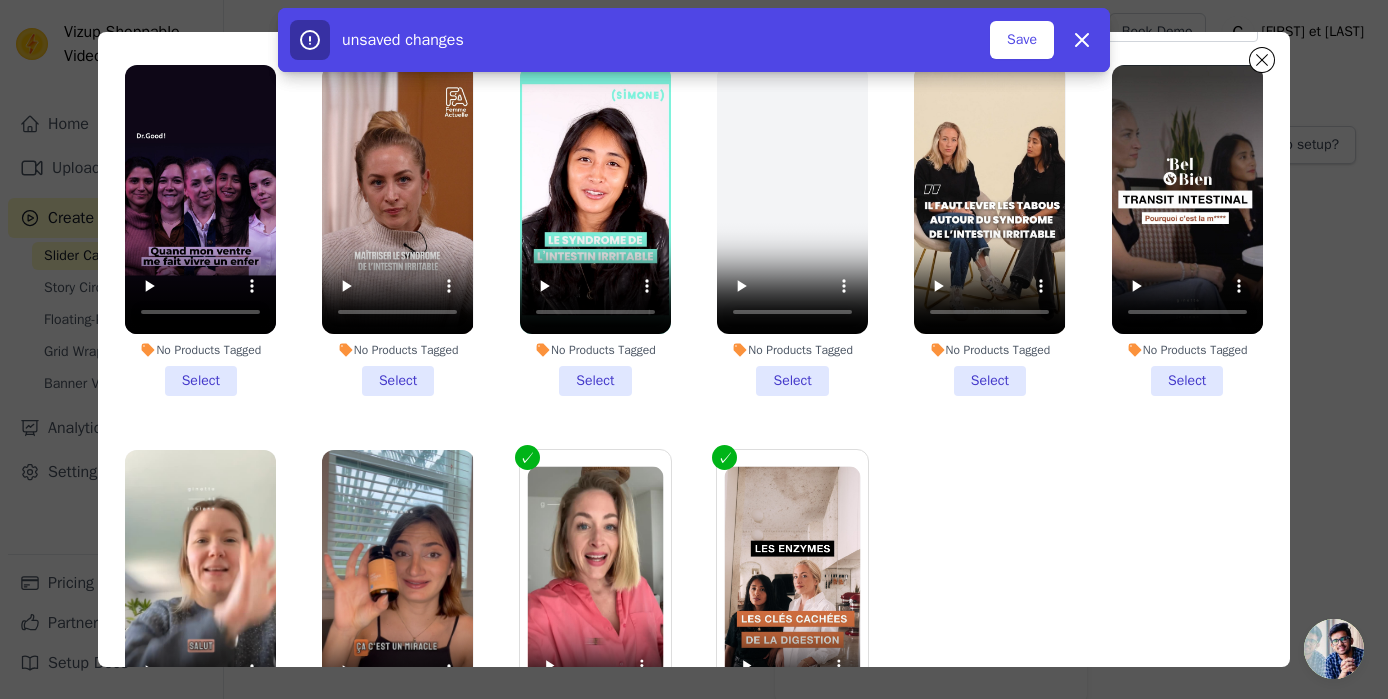scroll, scrollTop: 0, scrollLeft: 0, axis: both 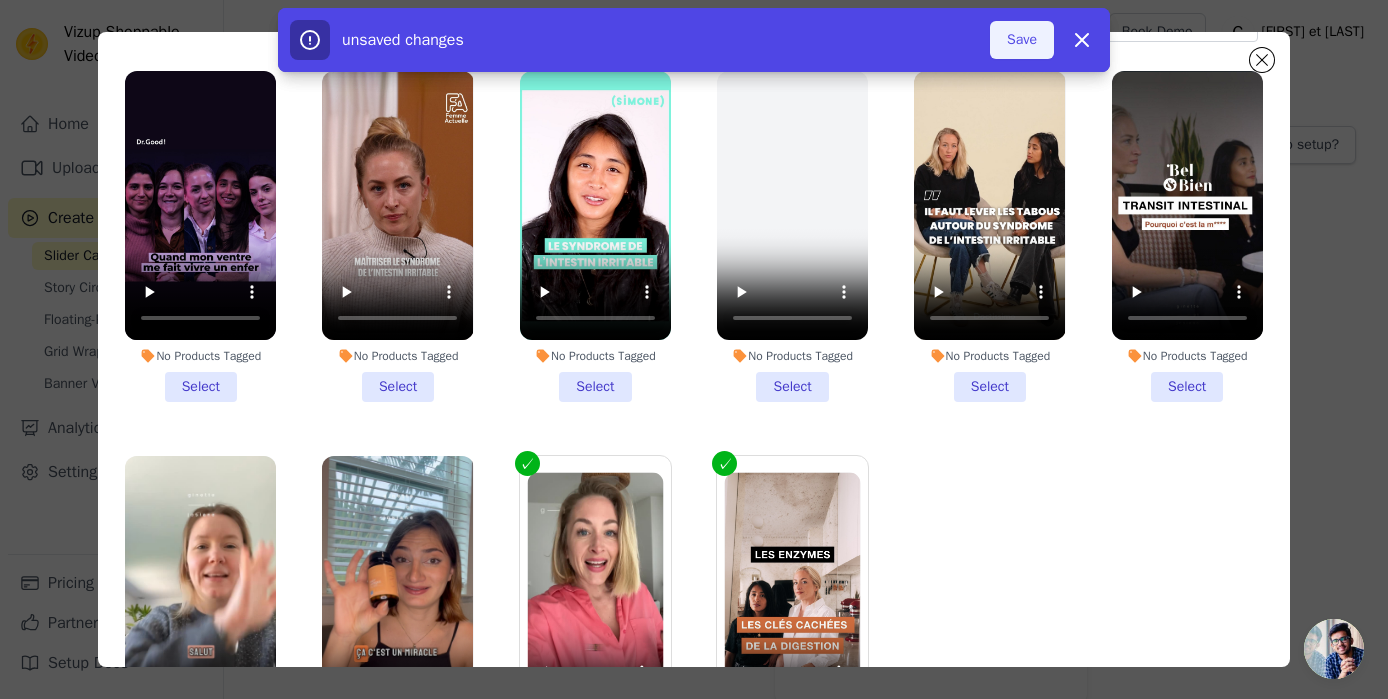 click on "Save" at bounding box center [1022, 40] 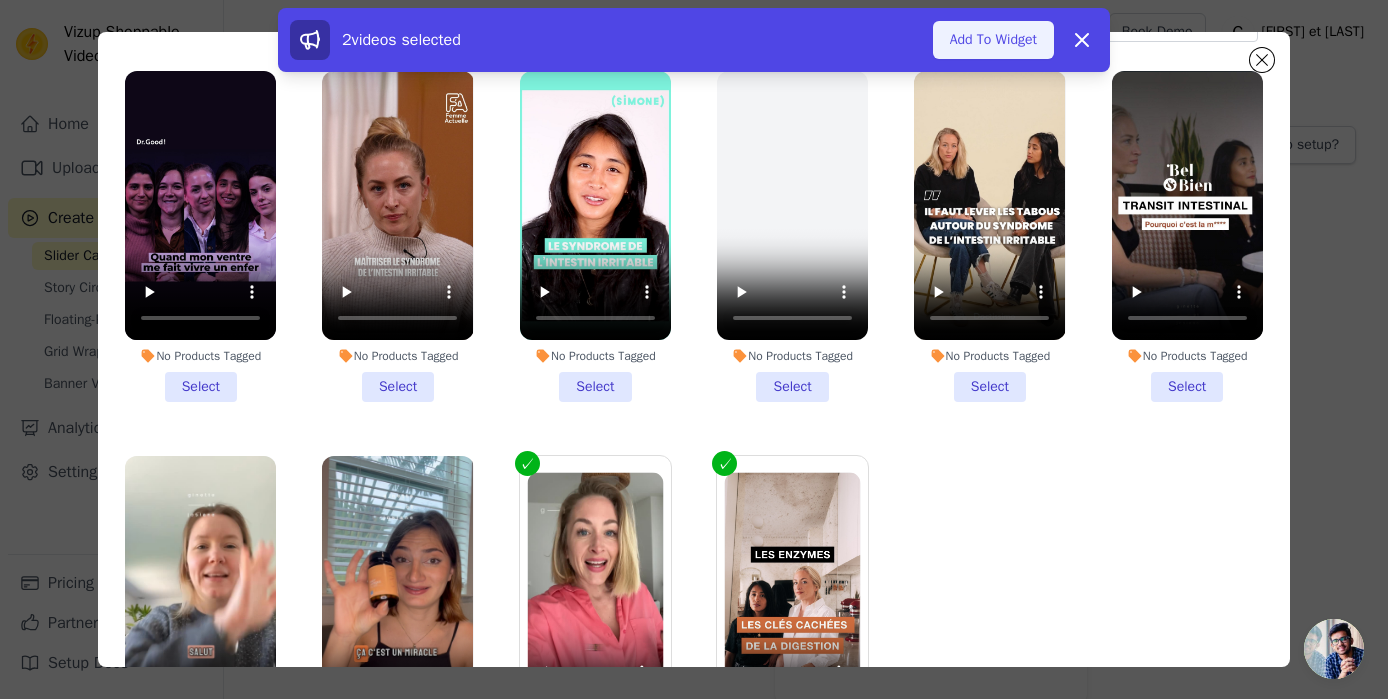 click on "Add To Widget" at bounding box center (993, 40) 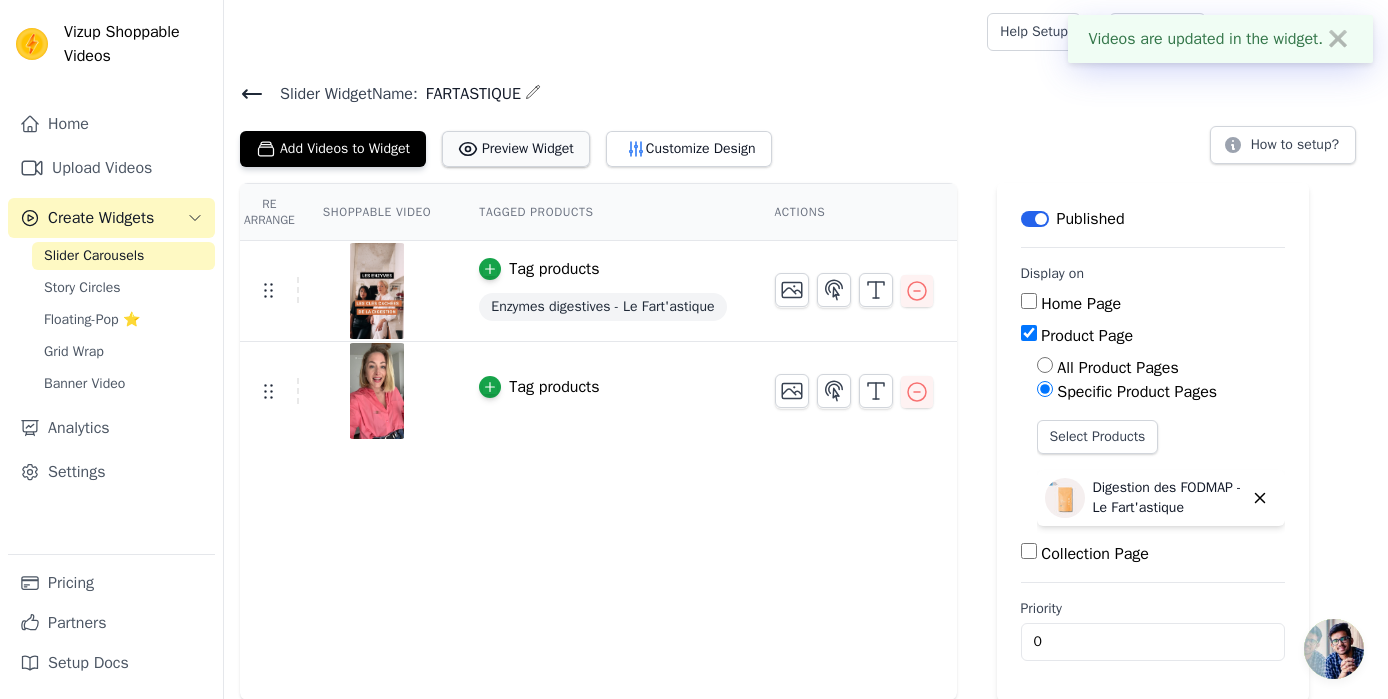 click on "Preview Widget" at bounding box center [516, 149] 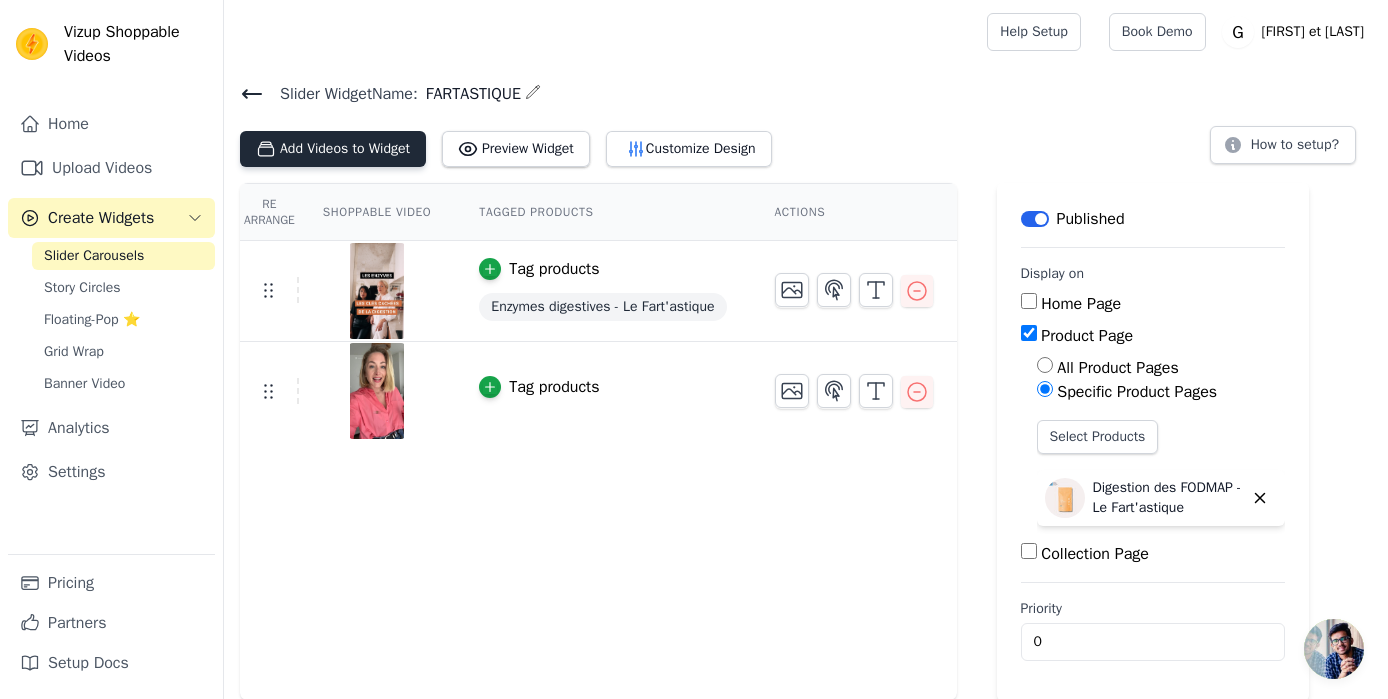 click on "Add Videos to Widget" at bounding box center [333, 149] 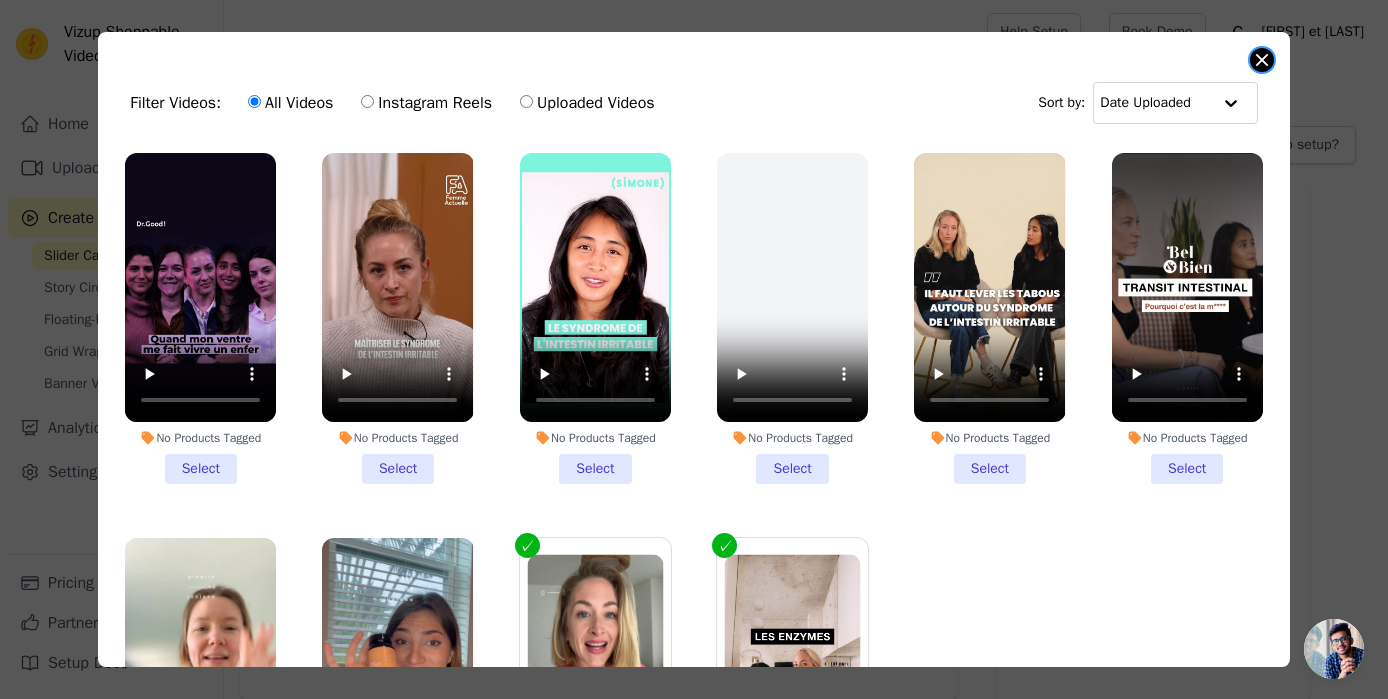 click at bounding box center (1262, 60) 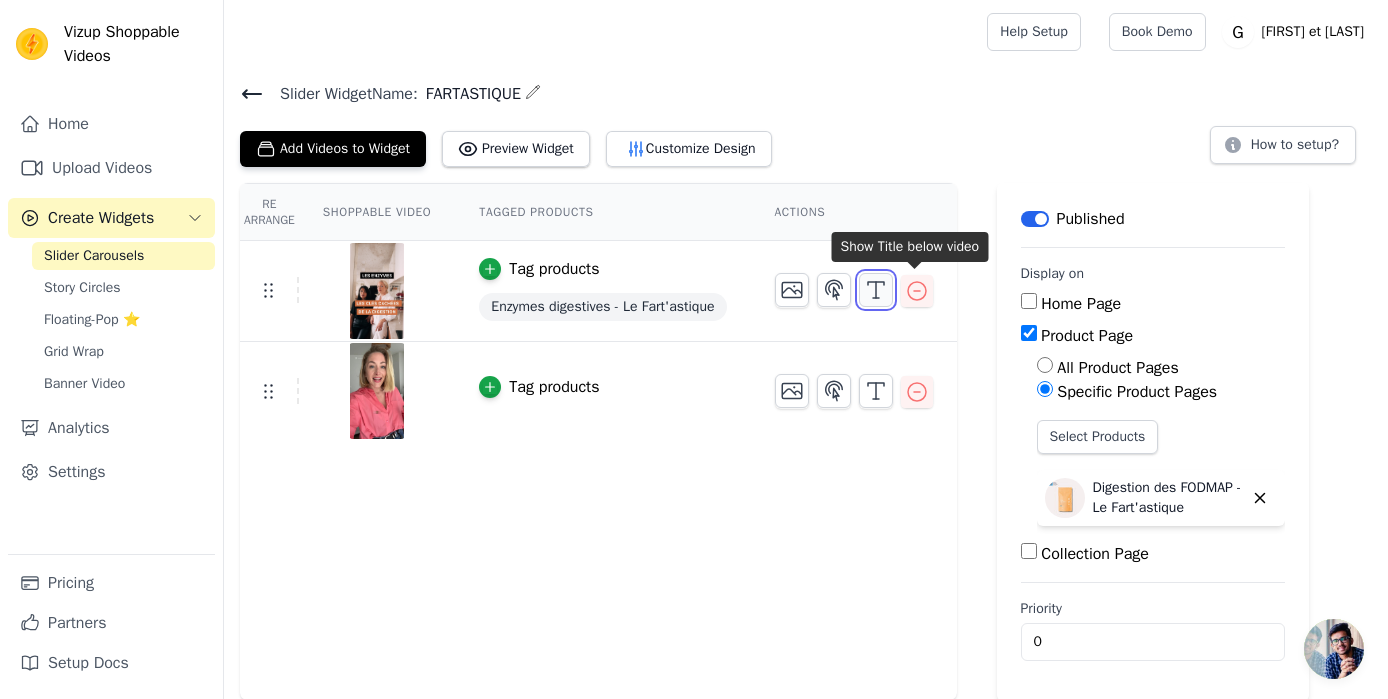 click 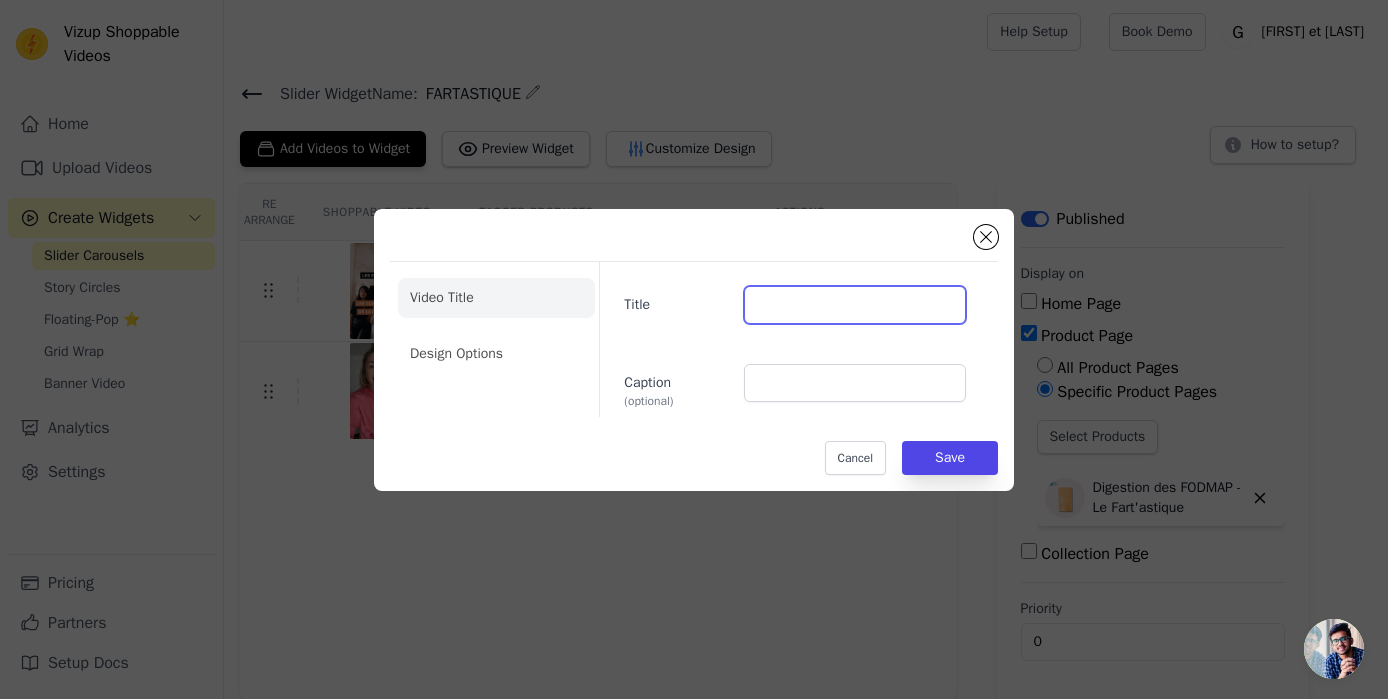 click on "Title" at bounding box center [855, 305] 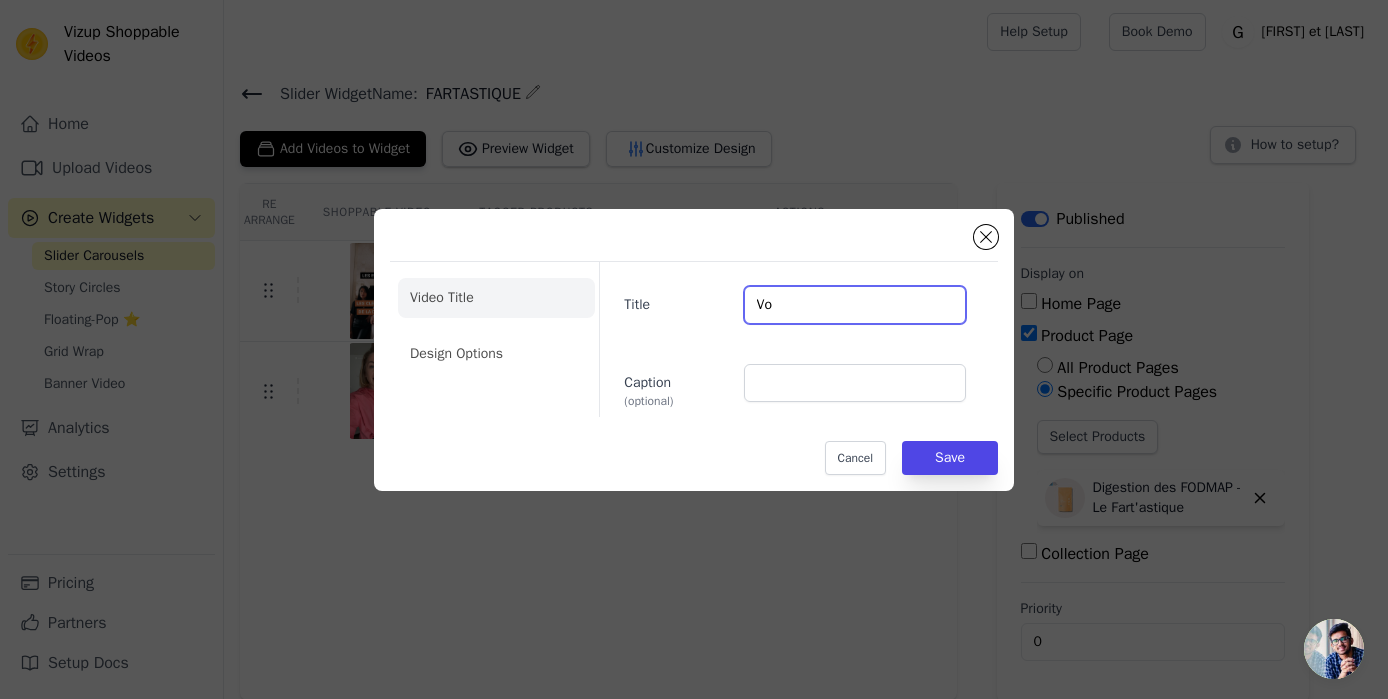 type on "V" 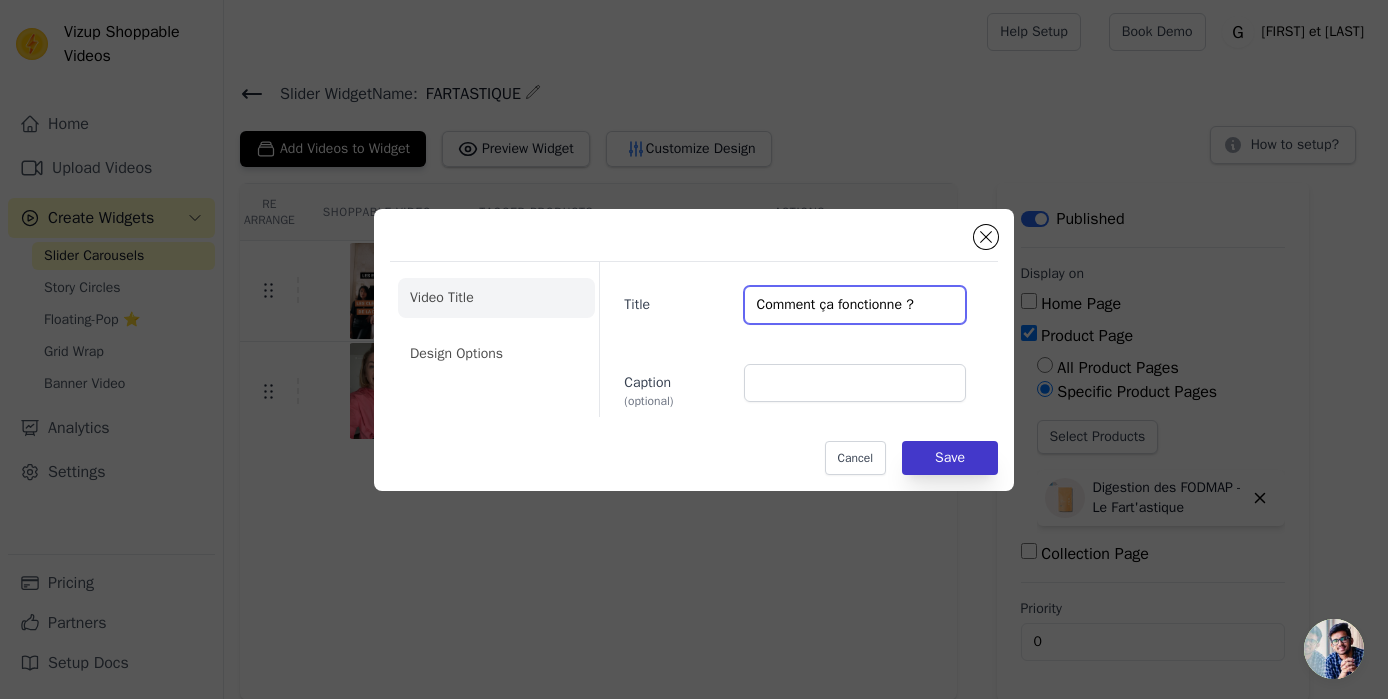 type on "Comment ça fonctionne ?" 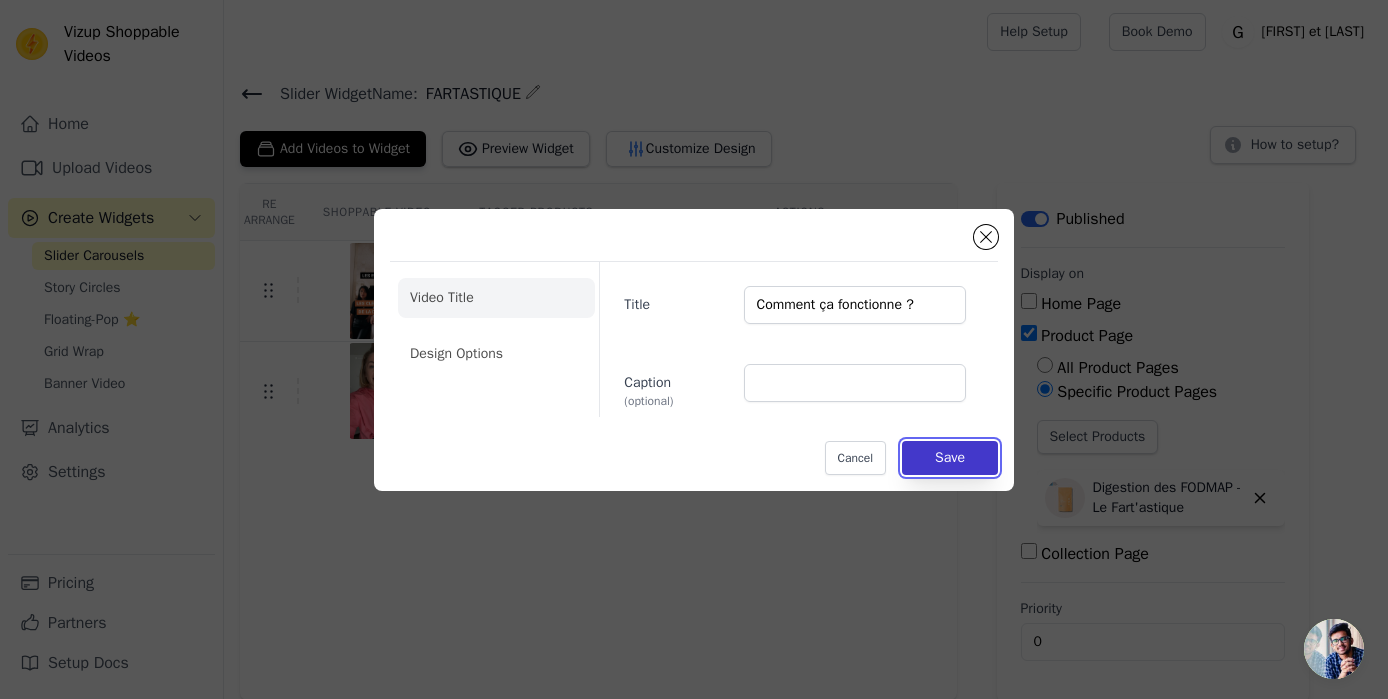 click on "Save" at bounding box center [950, 458] 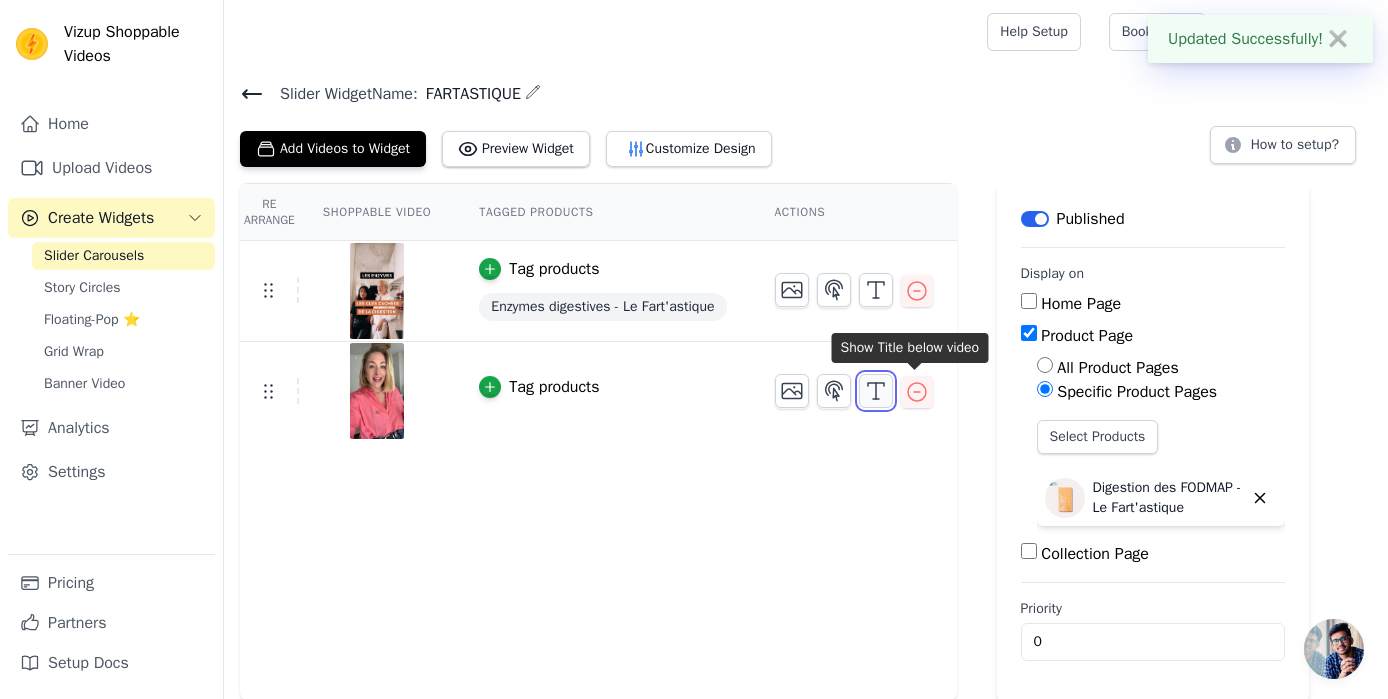 click 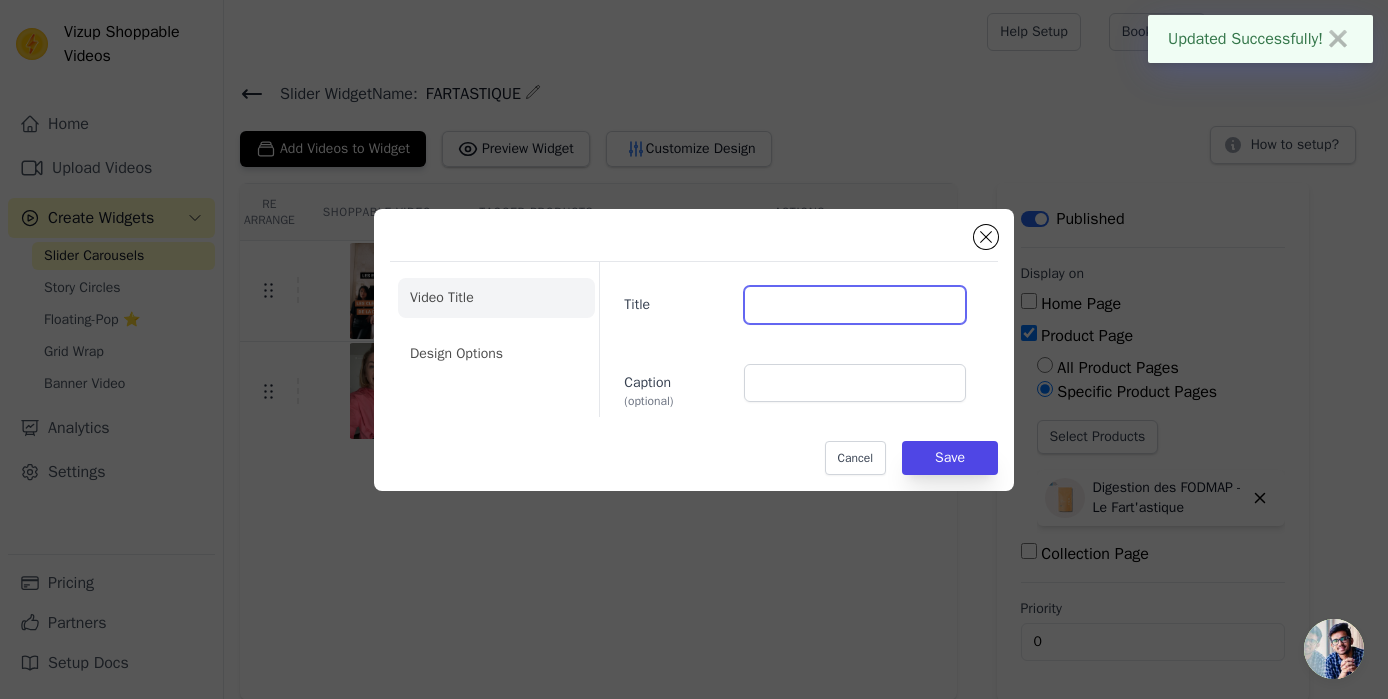 click on "Title" at bounding box center [855, 305] 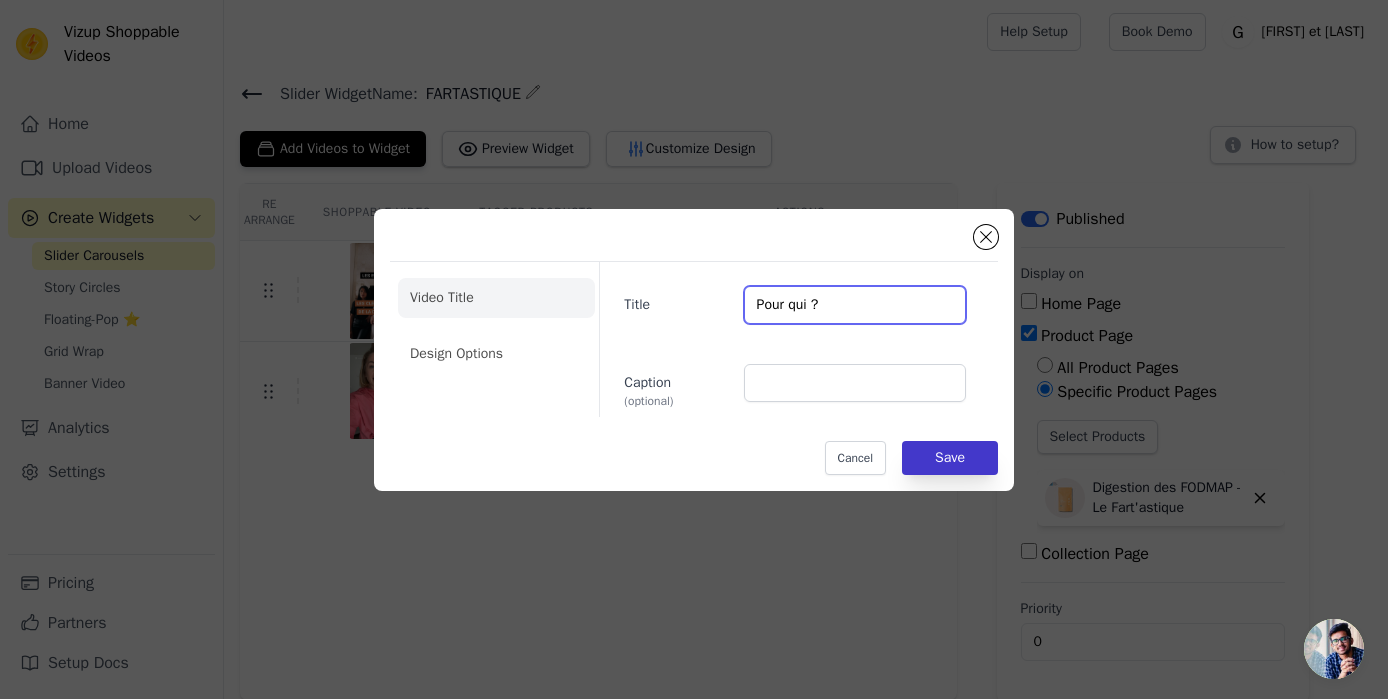 type on "Pour qui ?" 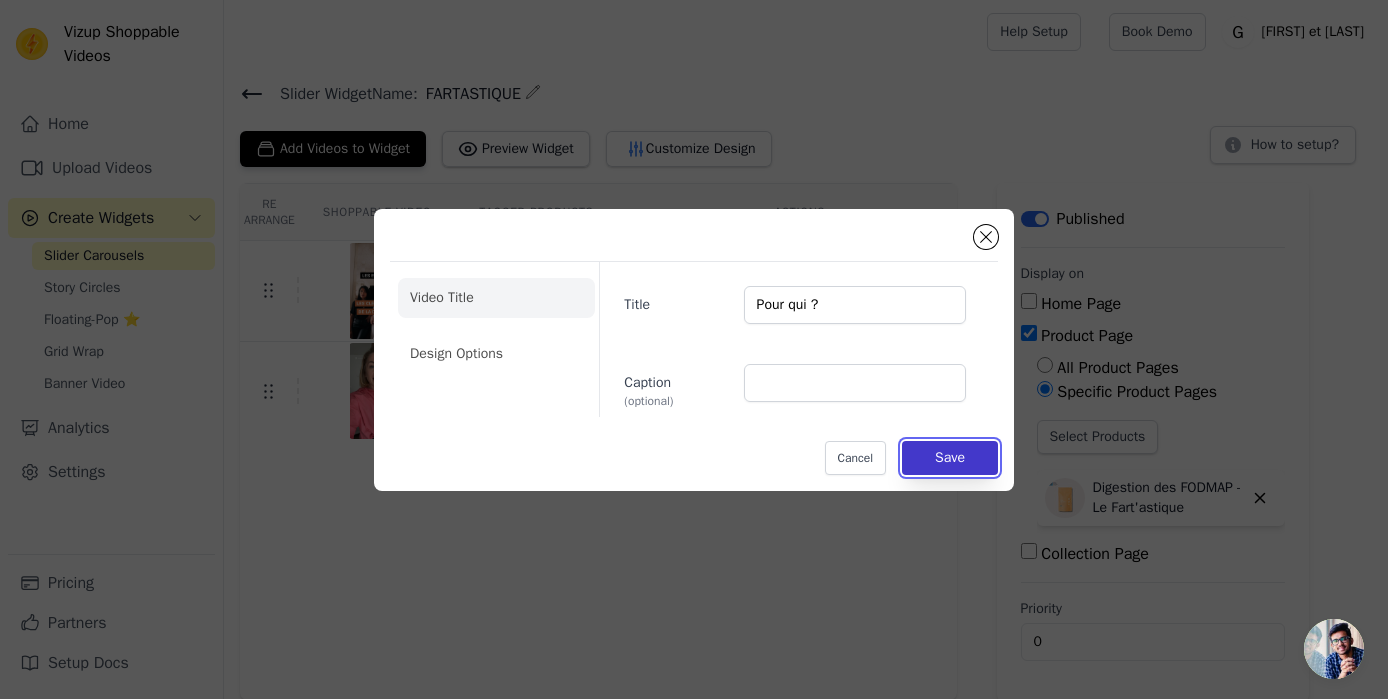 click on "Save" at bounding box center (950, 458) 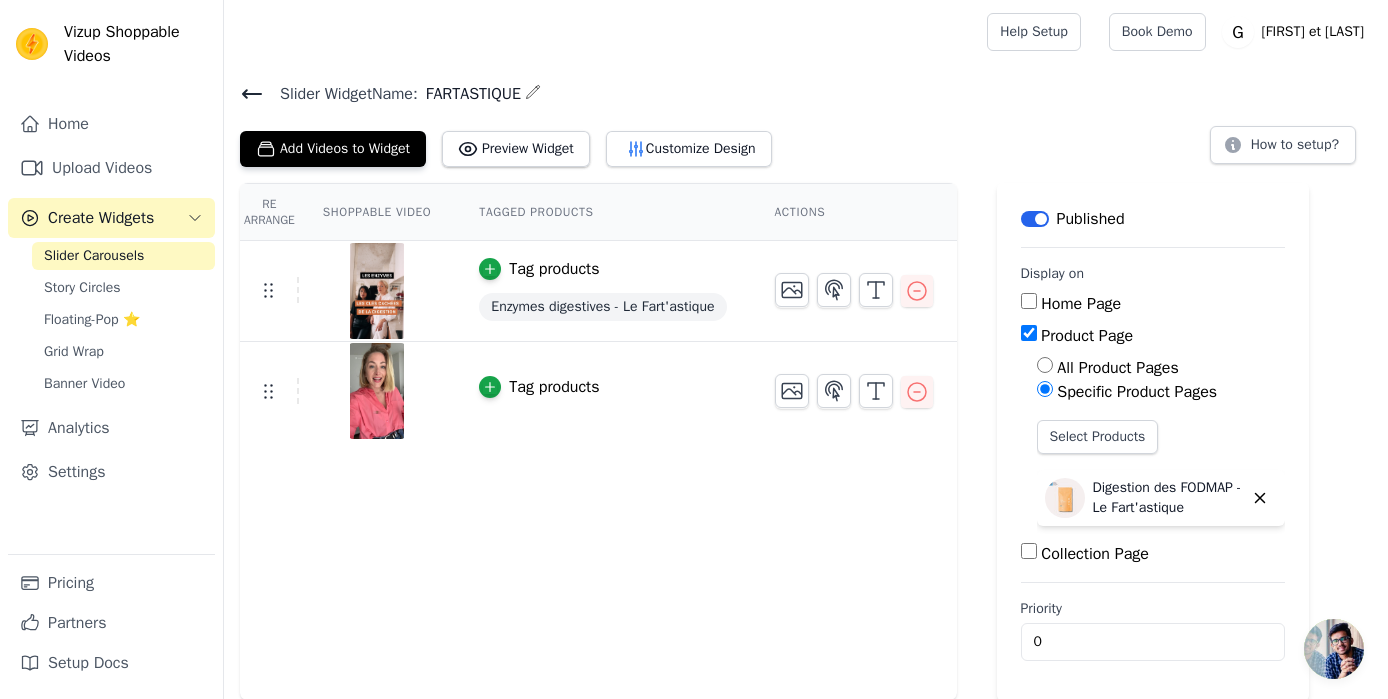 click on "Add Videos to Widget
Preview Widget       Customize Design" at bounding box center (514, 145) 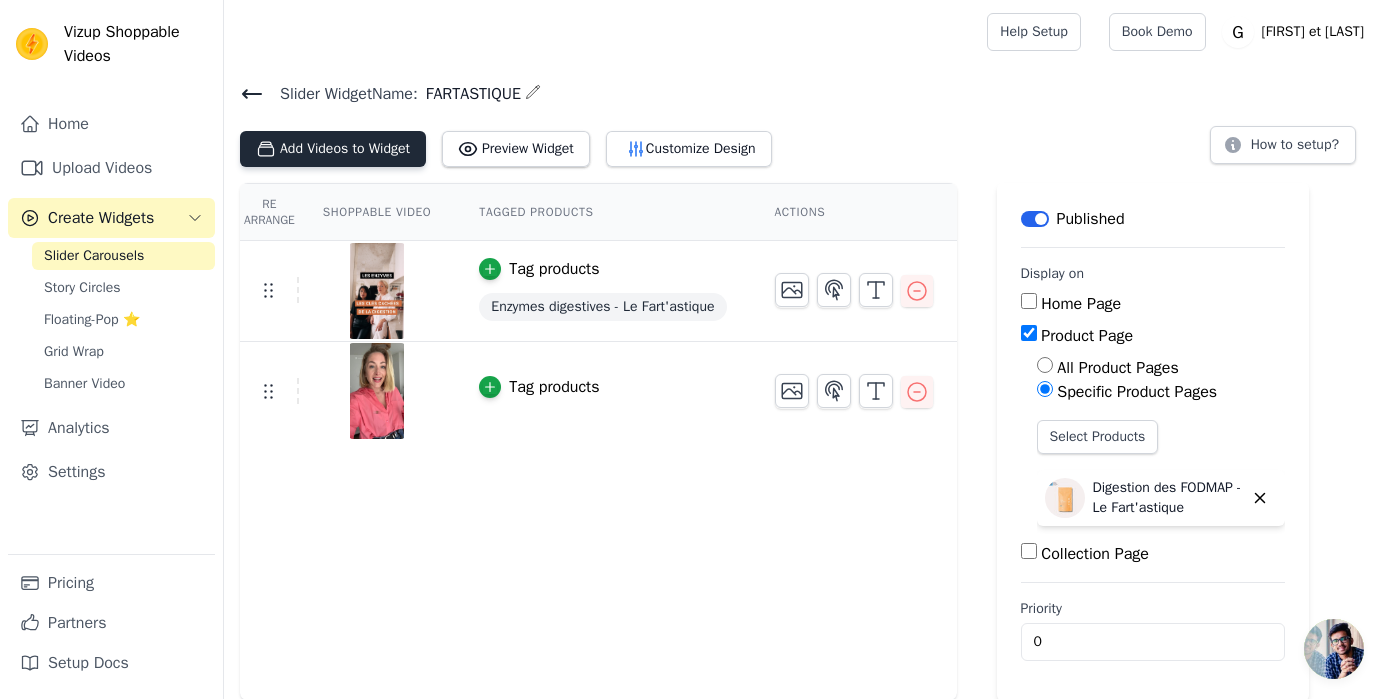 click on "Add Videos to Widget" at bounding box center (333, 149) 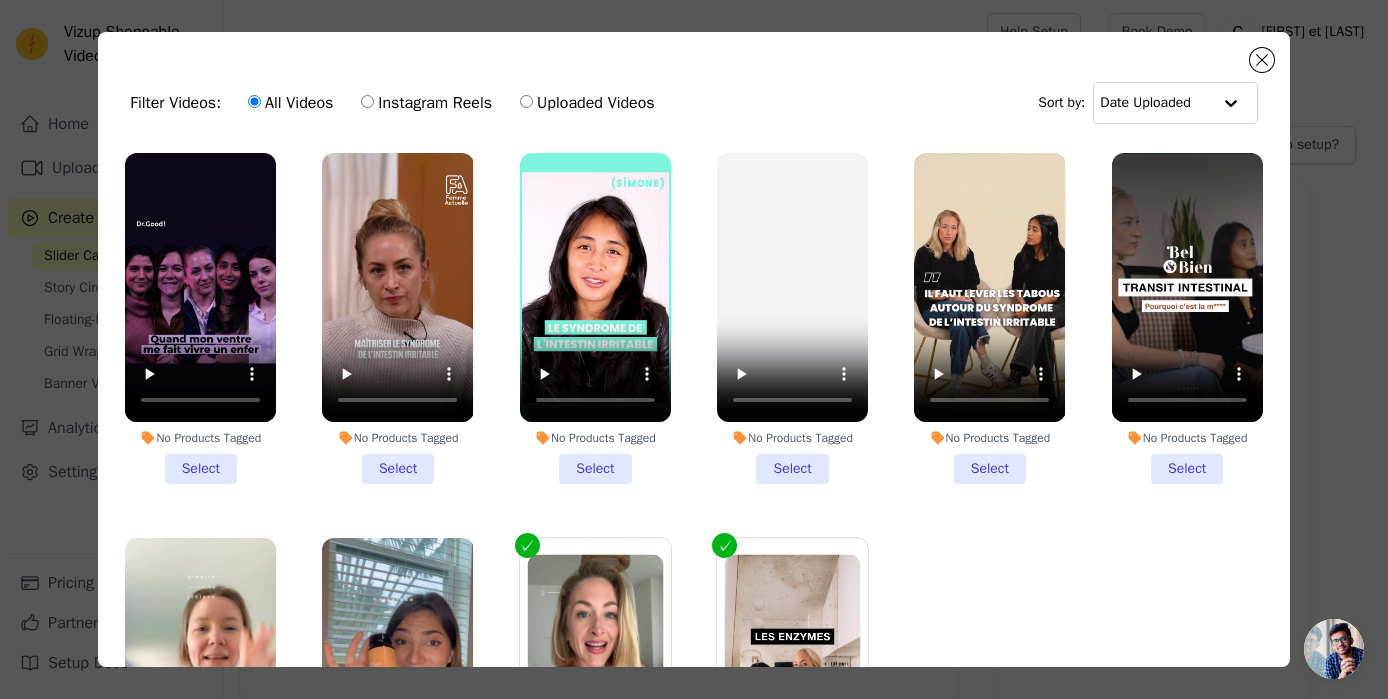 click on "Uploaded Videos" at bounding box center [587, 103] 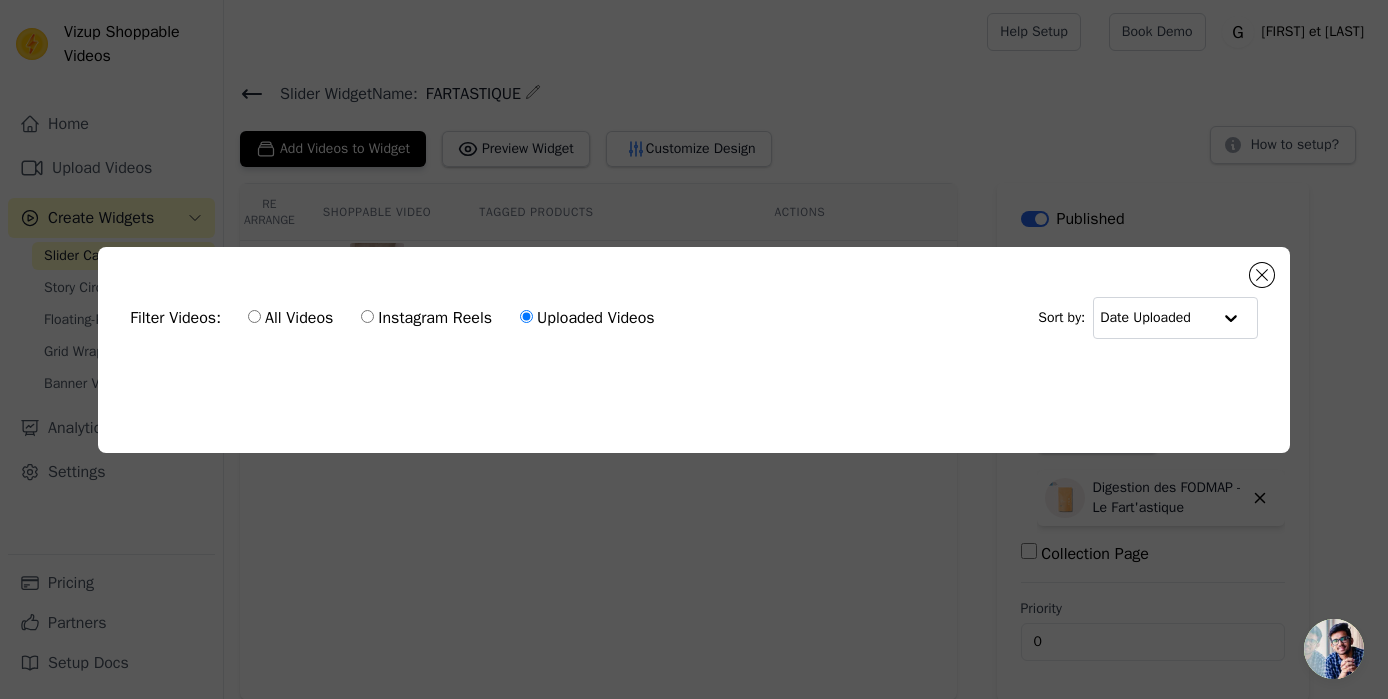 click at bounding box center [694, 373] 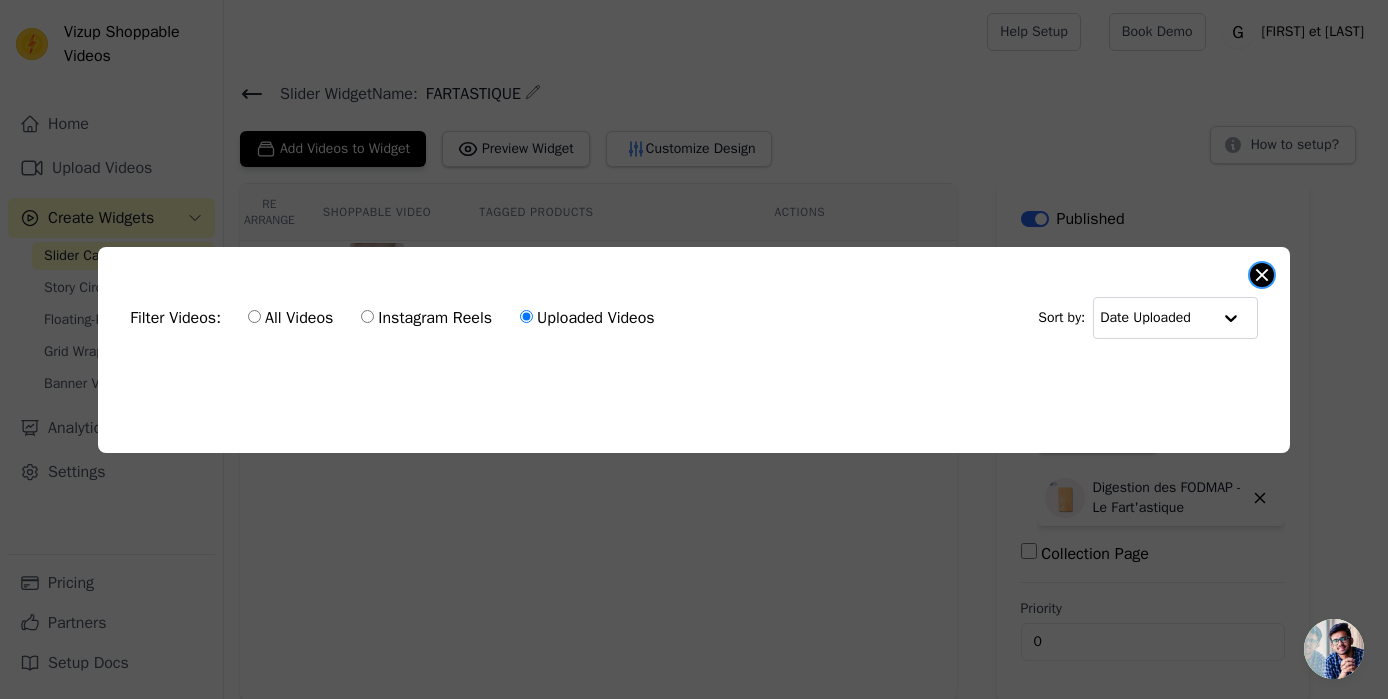 click at bounding box center (1262, 275) 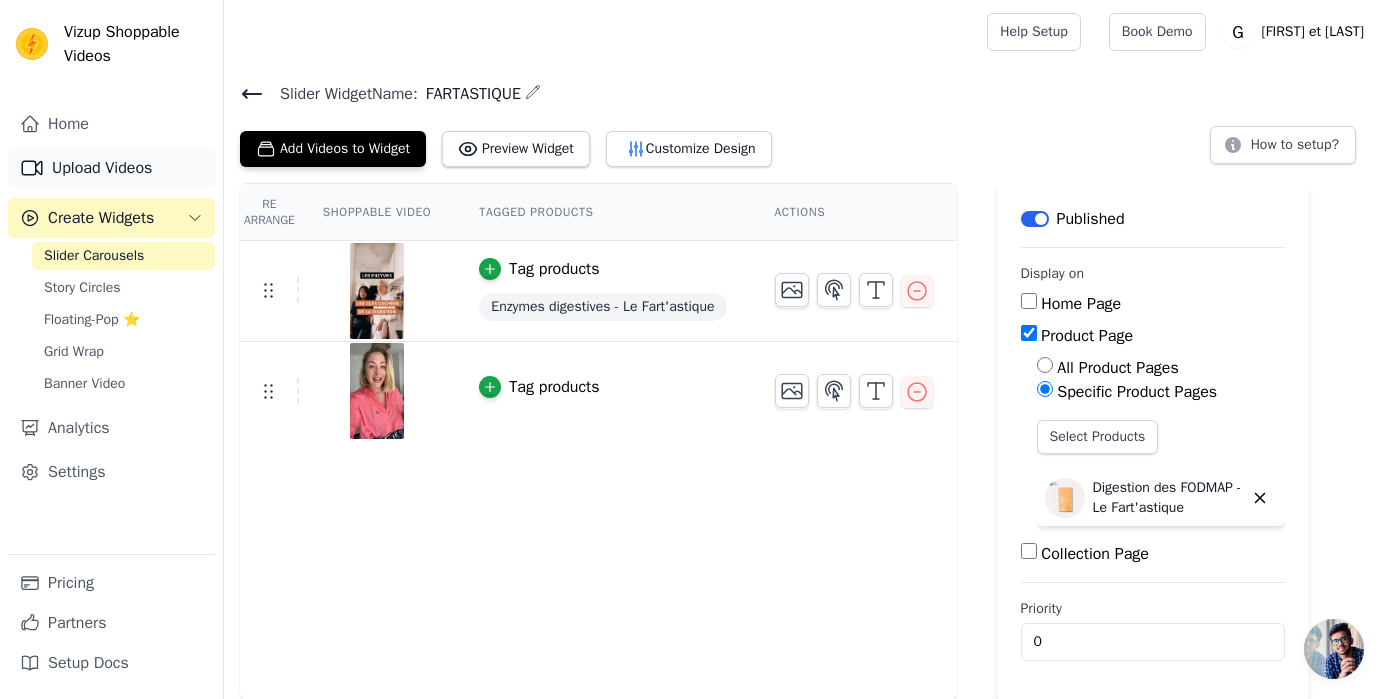 click on "Upload Videos" at bounding box center (111, 168) 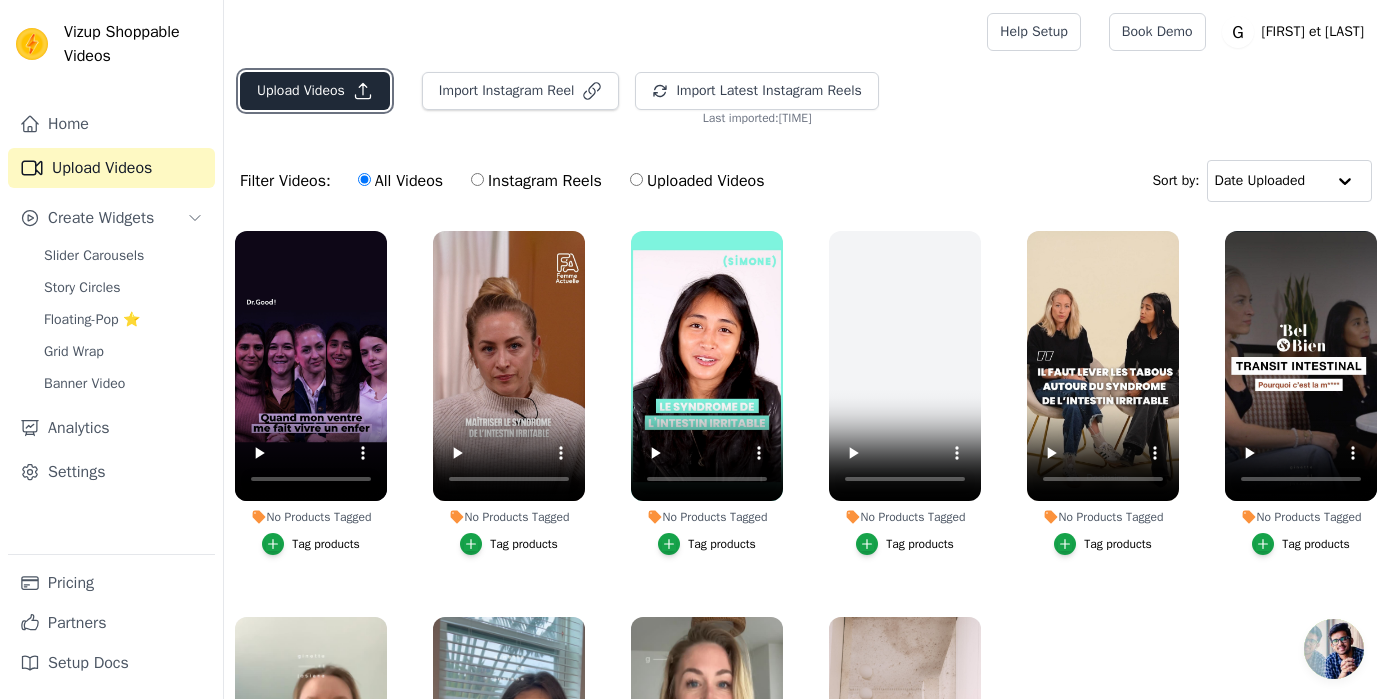 click on "Upload Videos" at bounding box center (315, 91) 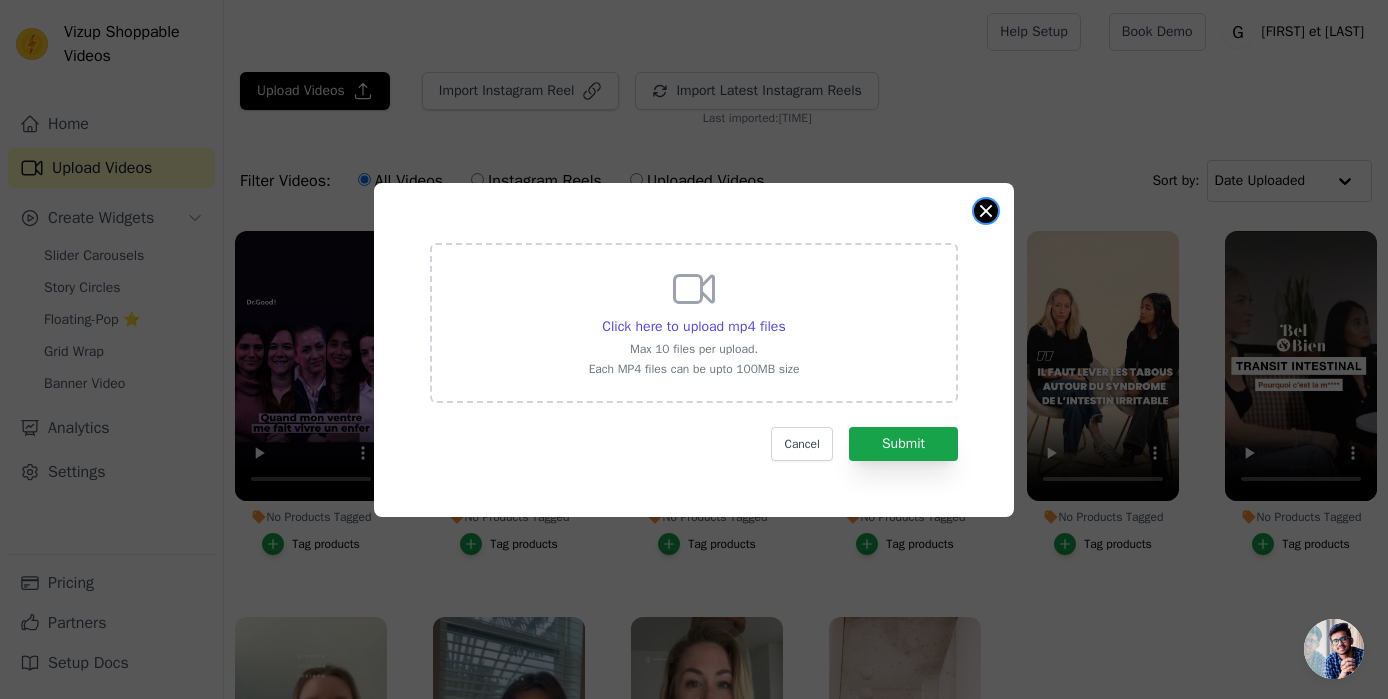 click at bounding box center [986, 211] 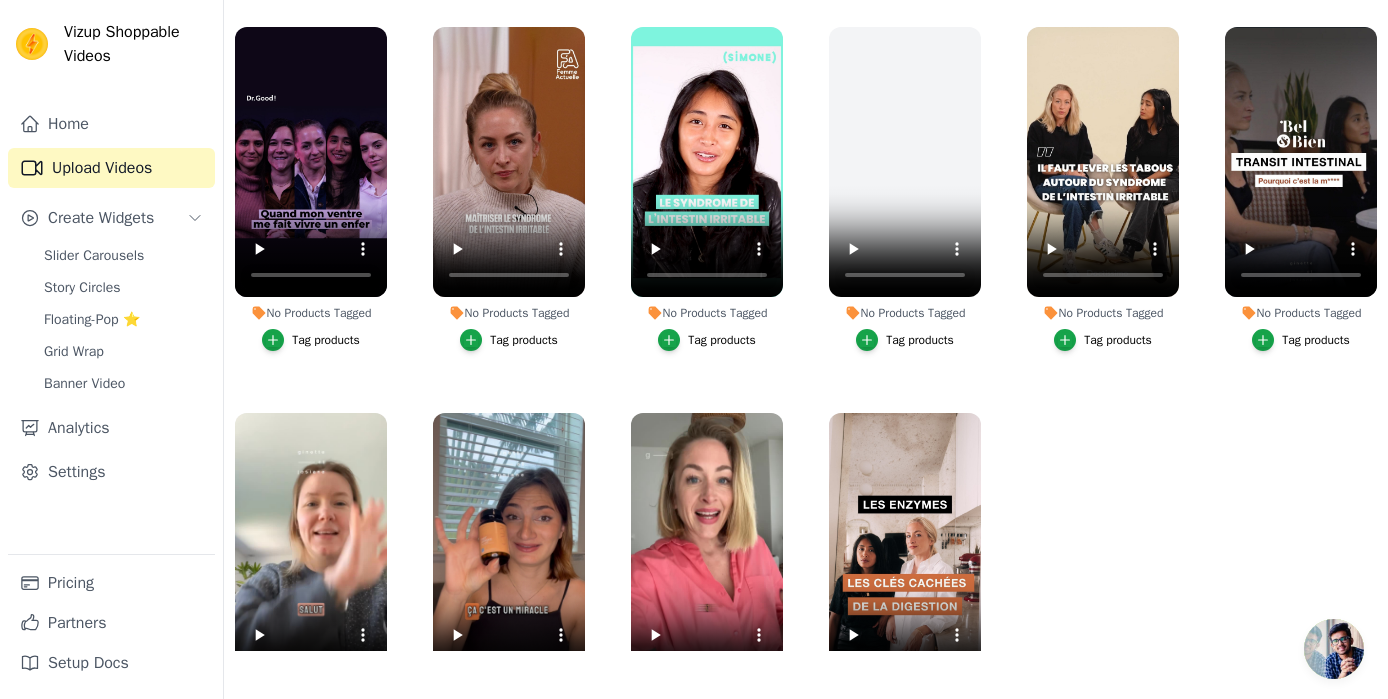 scroll, scrollTop: 0, scrollLeft: 0, axis: both 